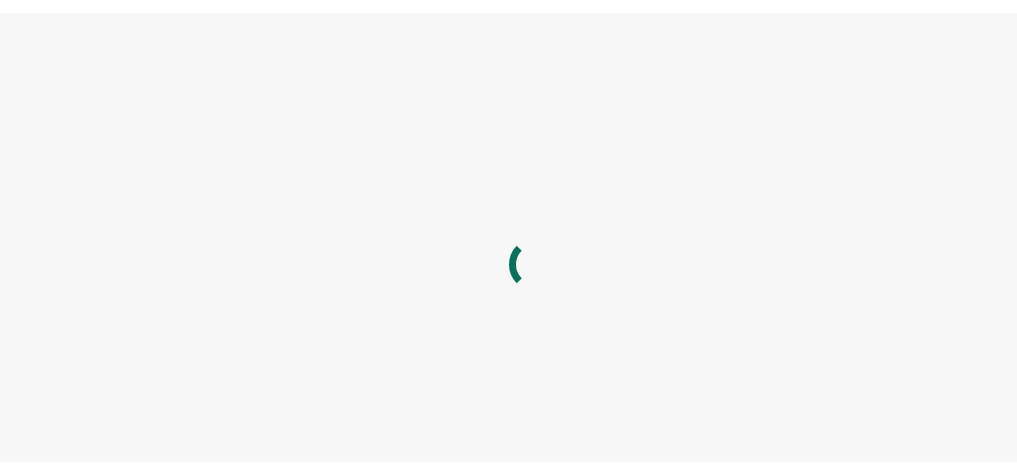 scroll, scrollTop: 0, scrollLeft: 0, axis: both 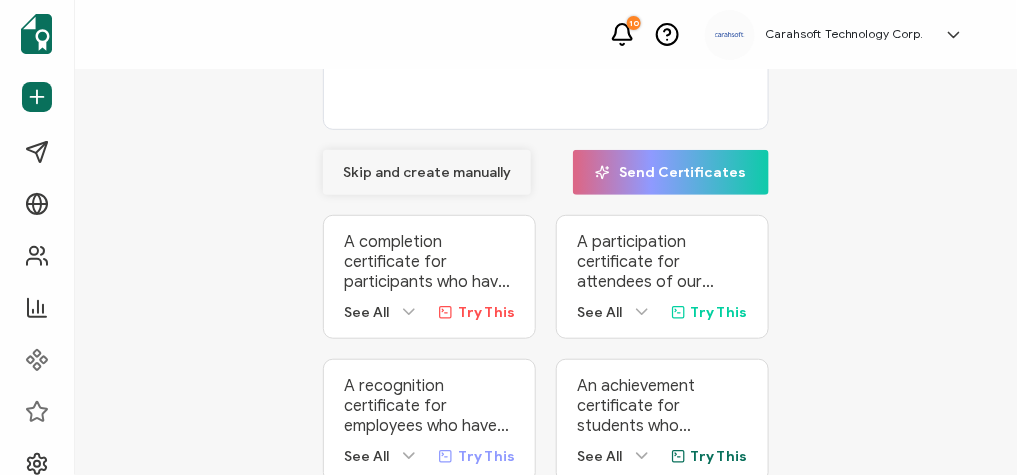 click on "Skip and create manually" at bounding box center (427, 173) 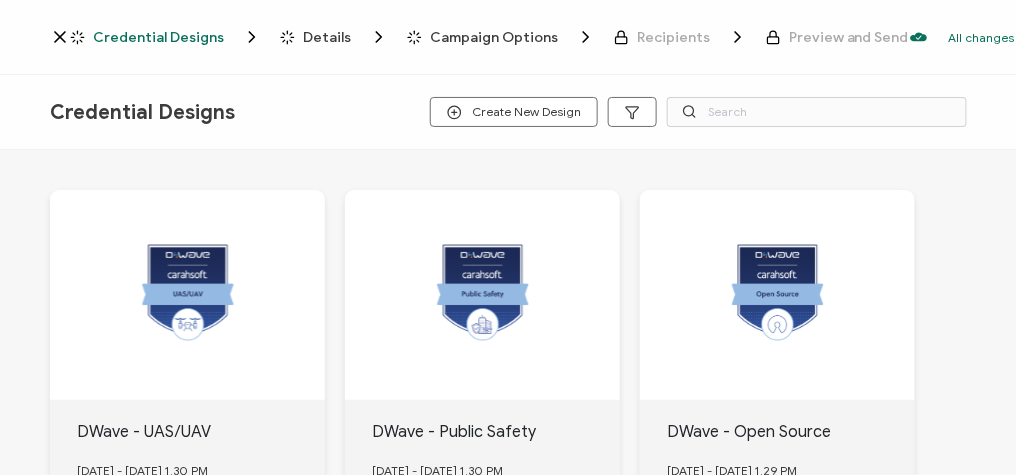 click on "Details" at bounding box center [327, 37] 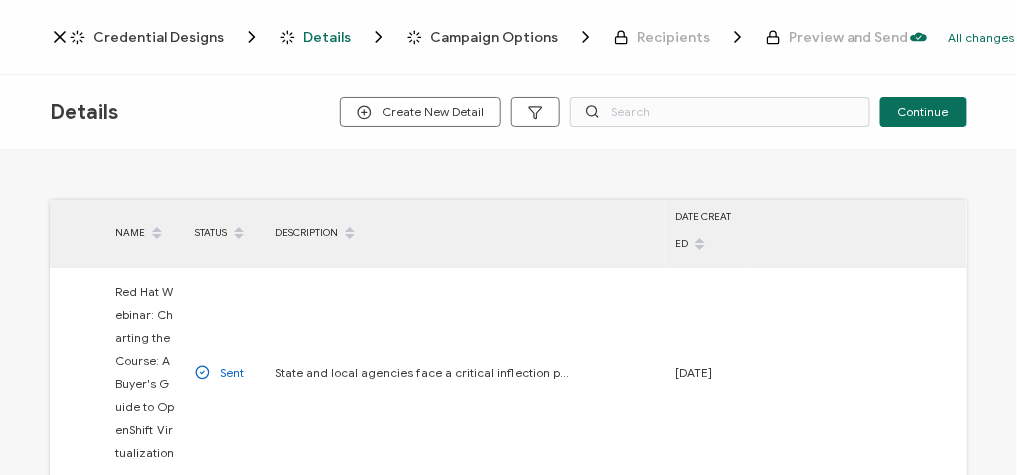 click on "Credential Designs" at bounding box center (158, 37) 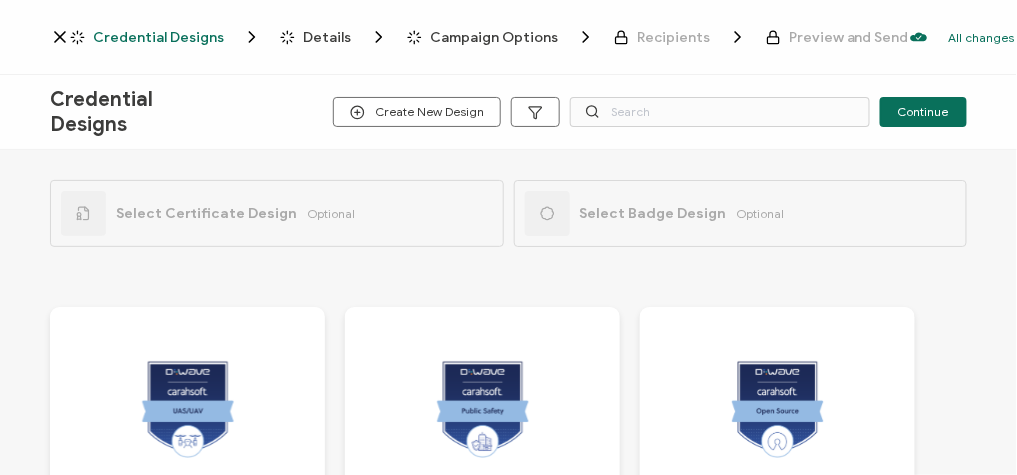 click on "Select Certificate Design   Optional" at bounding box center [277, 213] 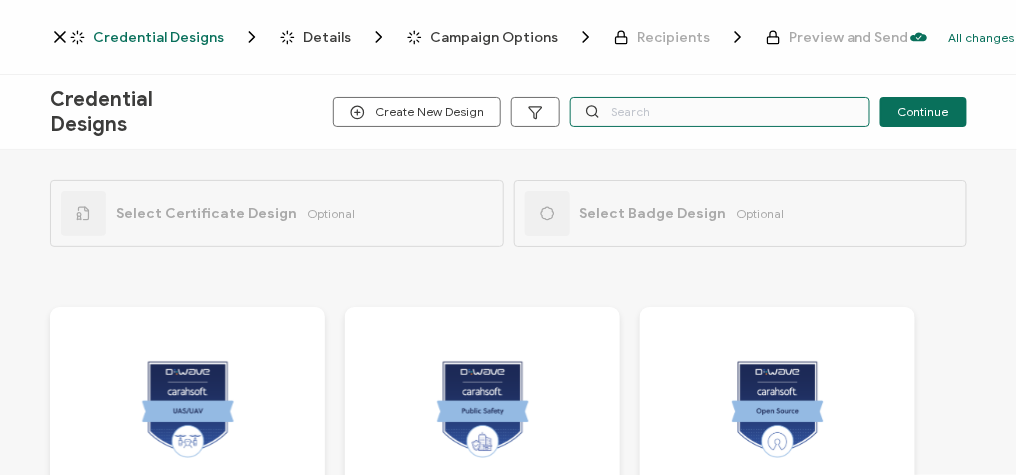 click at bounding box center (720, 112) 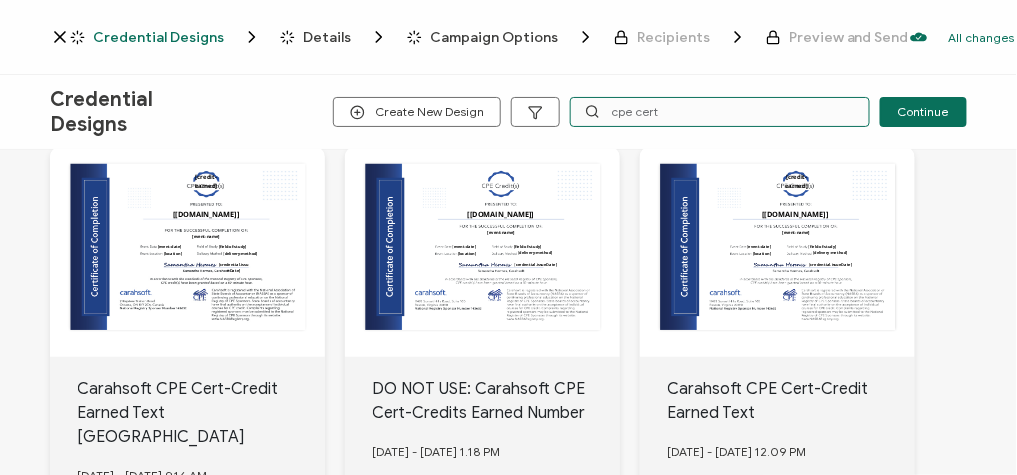 scroll, scrollTop: 240, scrollLeft: 0, axis: vertical 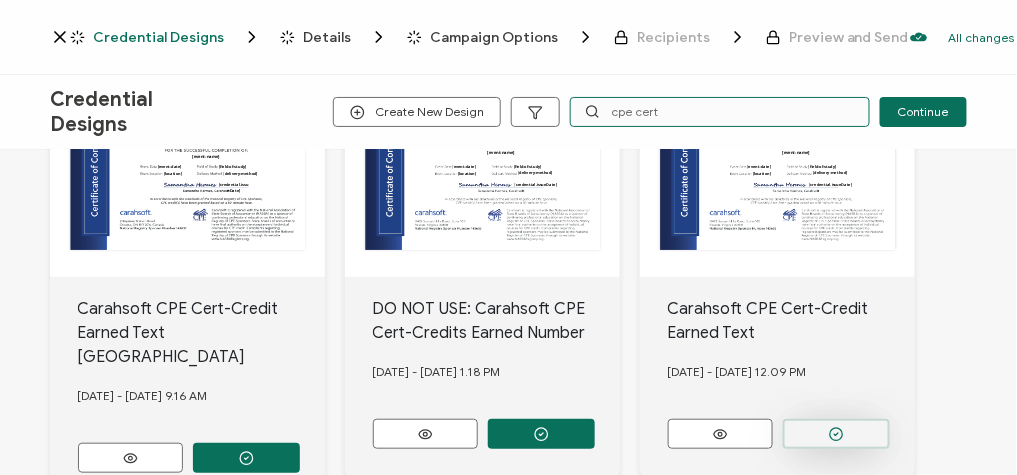 type on "cpe cert" 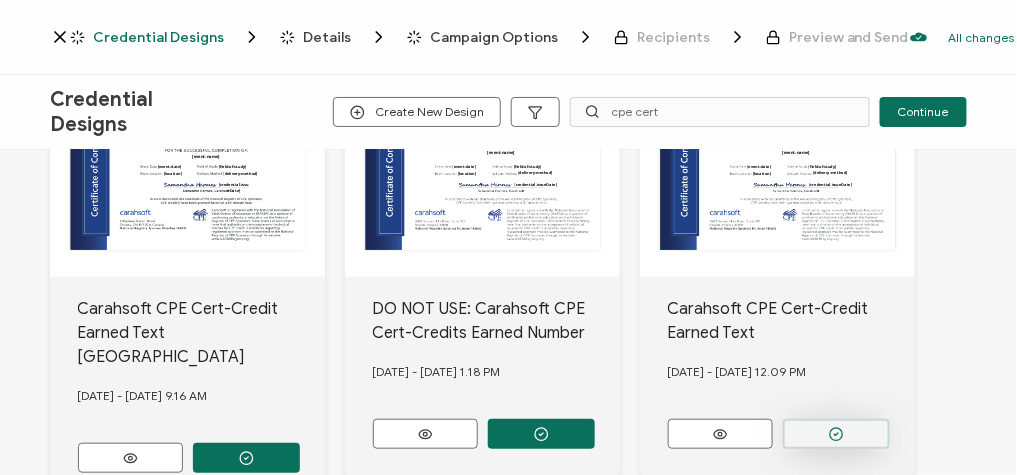 click 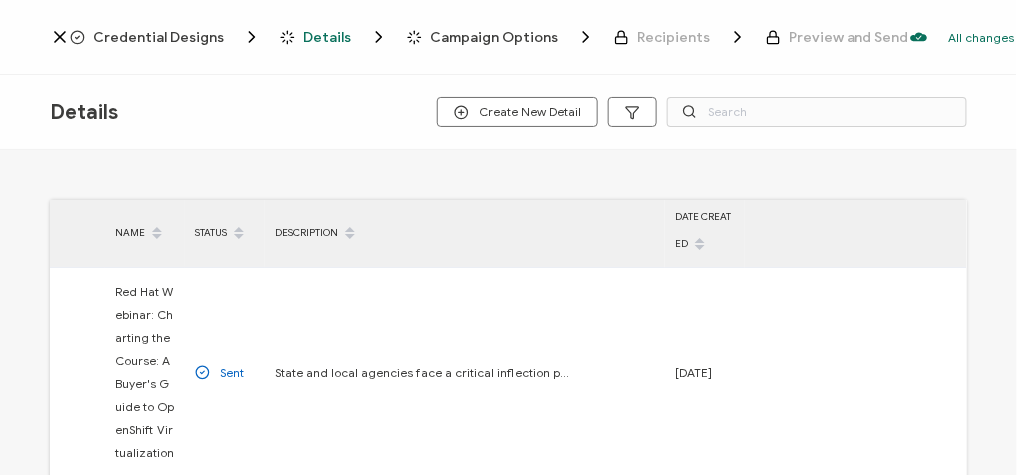 click on "Credential Designs" at bounding box center [158, 37] 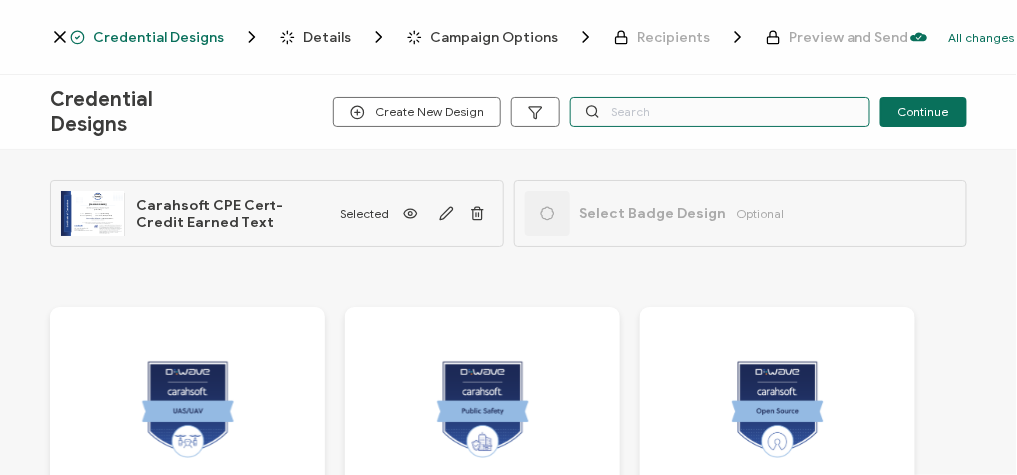 click at bounding box center [720, 112] 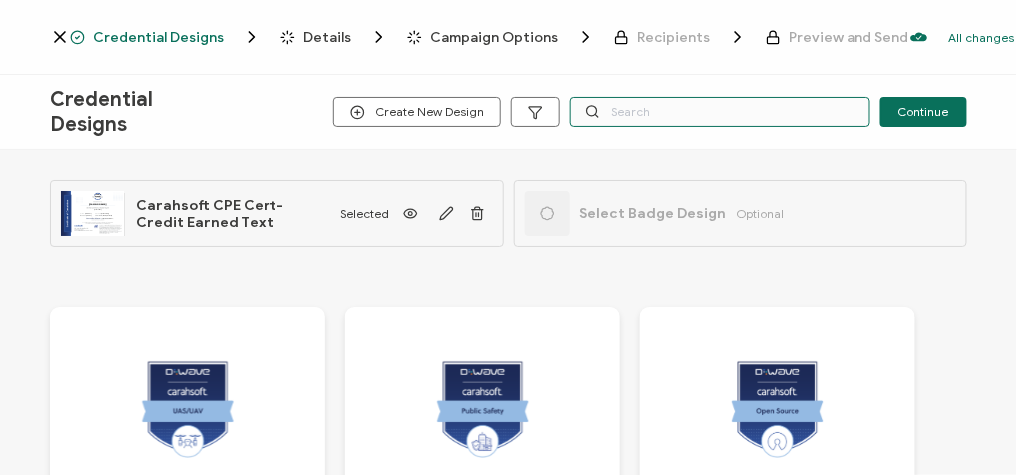 click at bounding box center (720, 112) 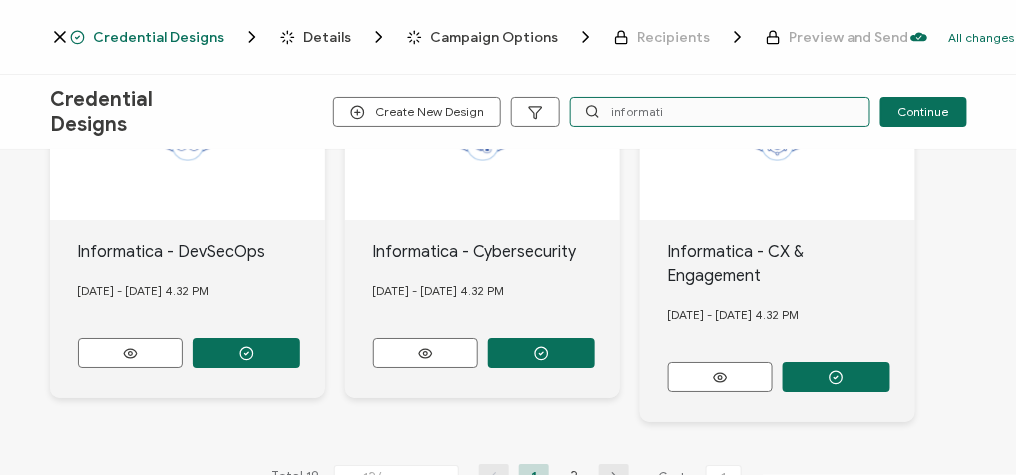 scroll, scrollTop: 1546, scrollLeft: 0, axis: vertical 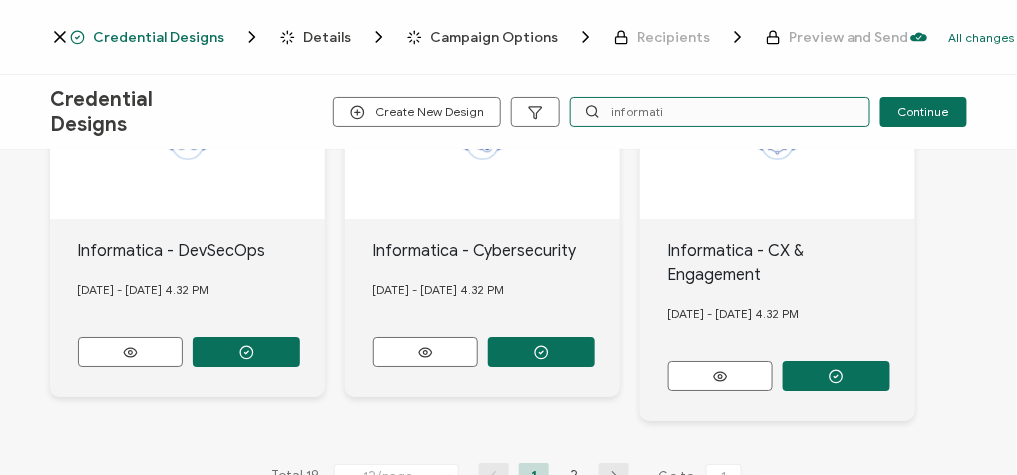 type on "informati" 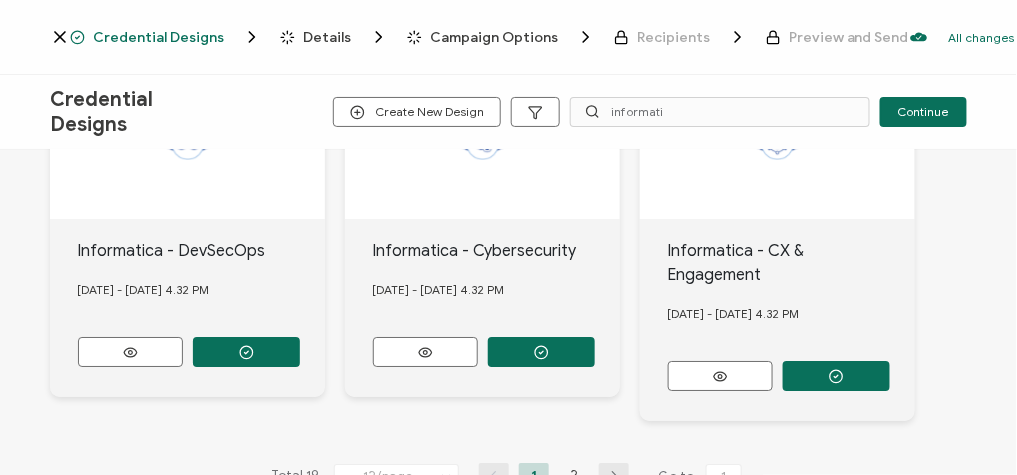 click at bounding box center (614, 476) 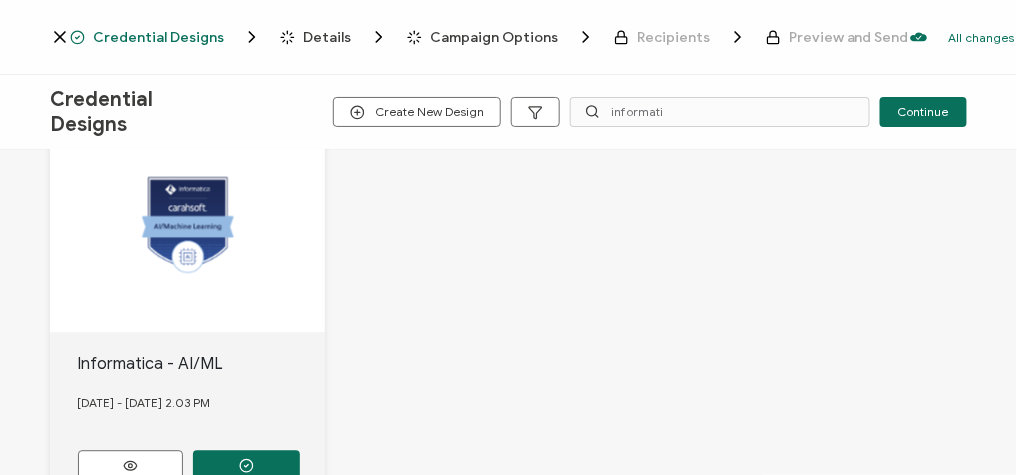 scroll, scrollTop: 1141, scrollLeft: 0, axis: vertical 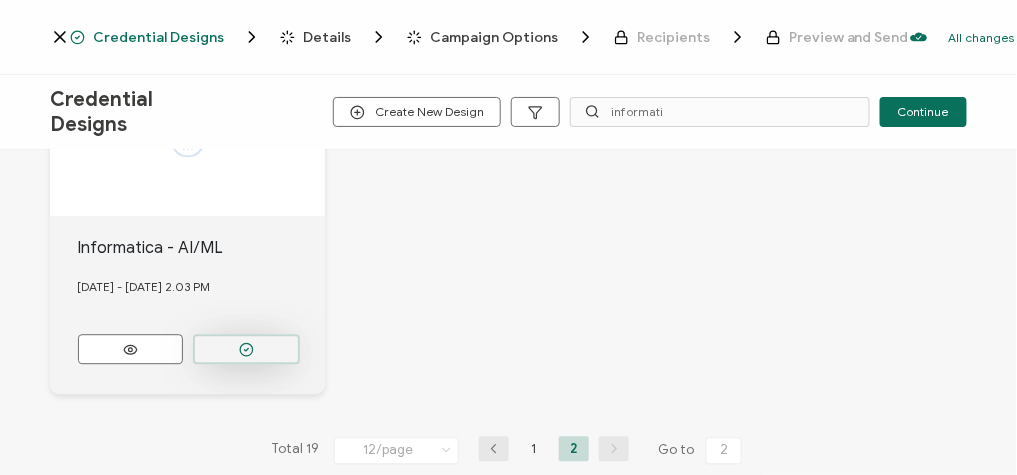click 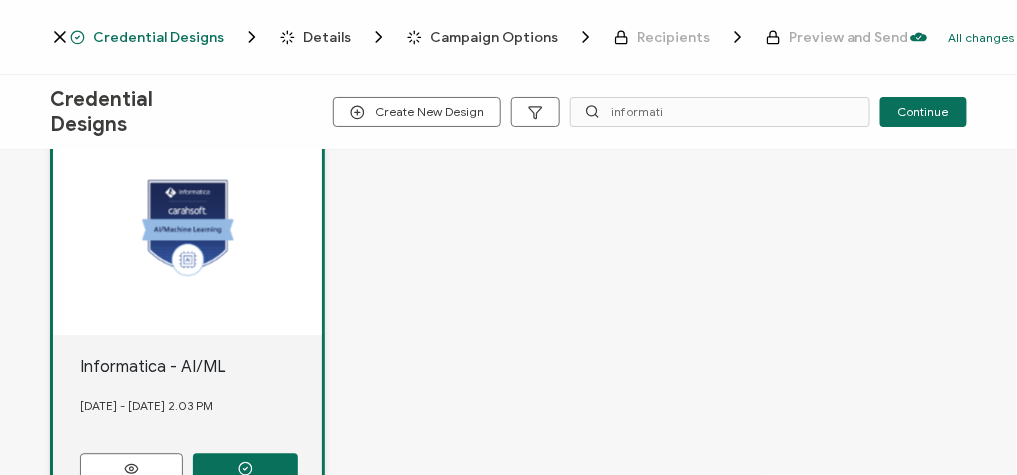 scroll, scrollTop: 1141, scrollLeft: 0, axis: vertical 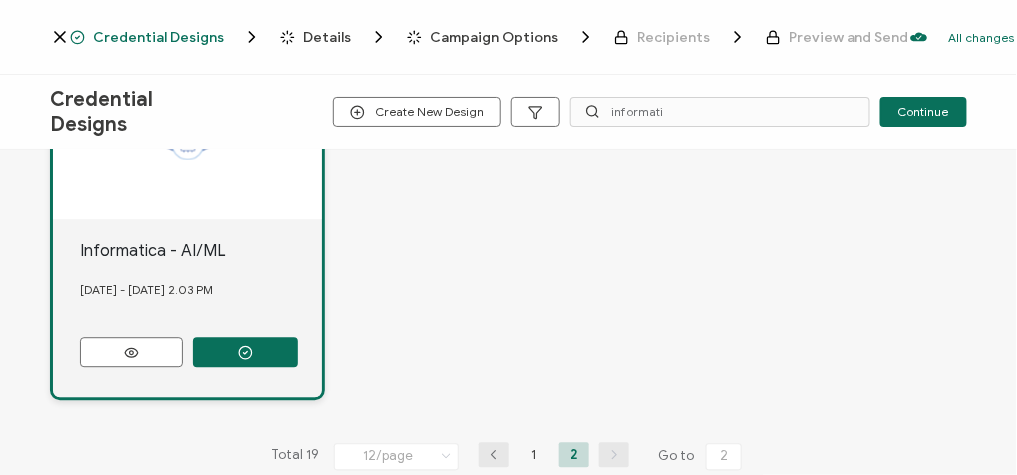click on "Credential Designs" at bounding box center [158, 37] 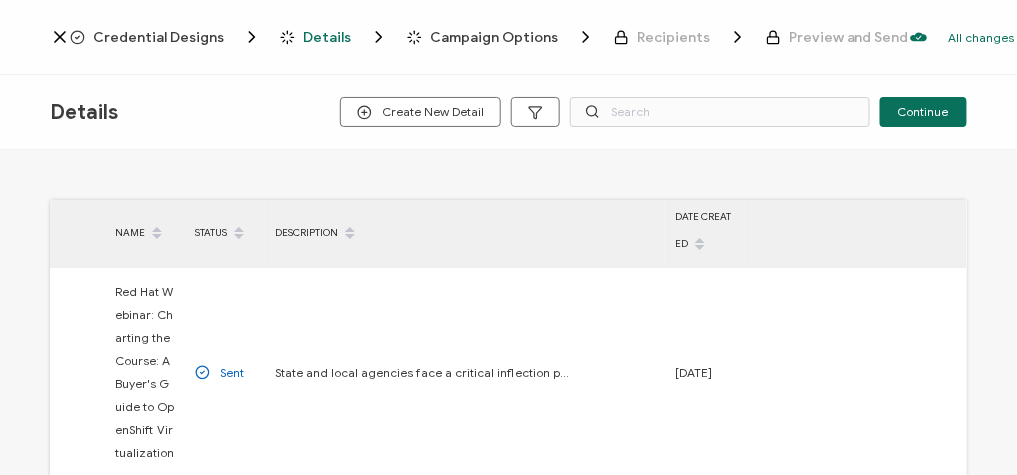 click on "Credential Designs" at bounding box center (158, 37) 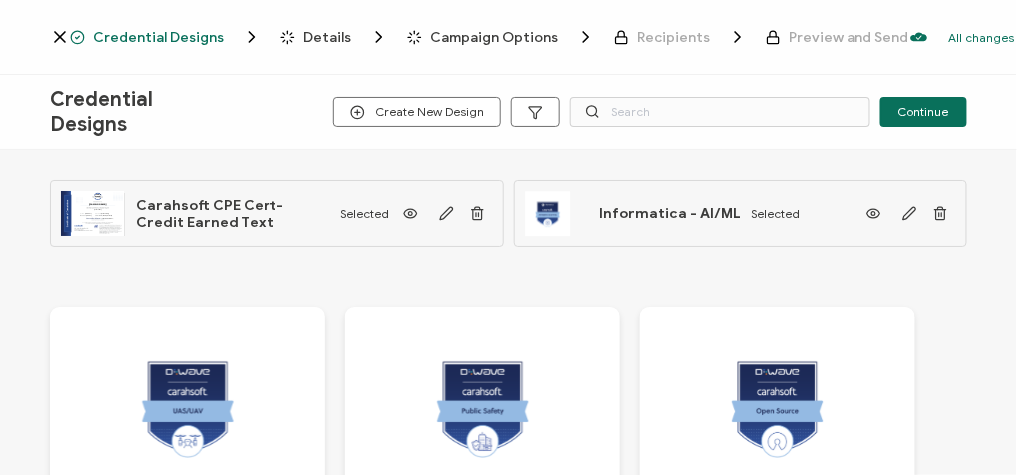 click on "Details" at bounding box center [327, 37] 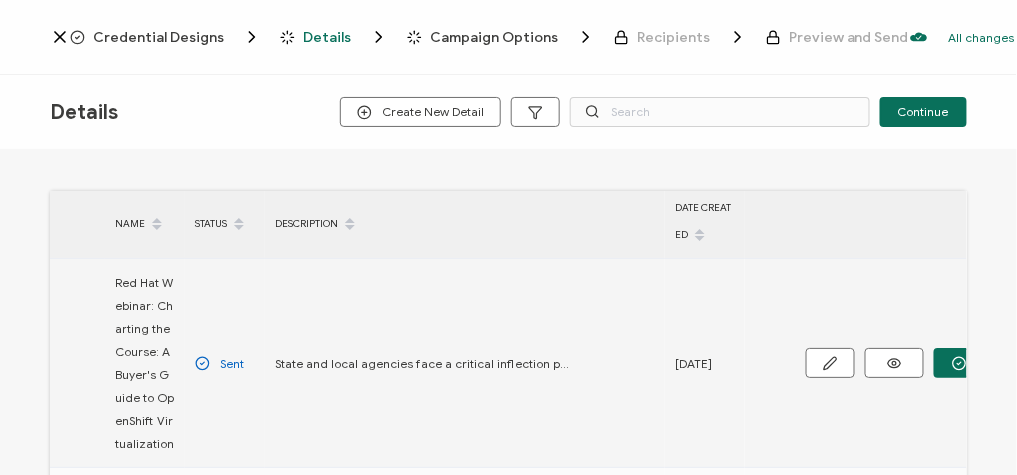 scroll, scrollTop: 0, scrollLeft: 0, axis: both 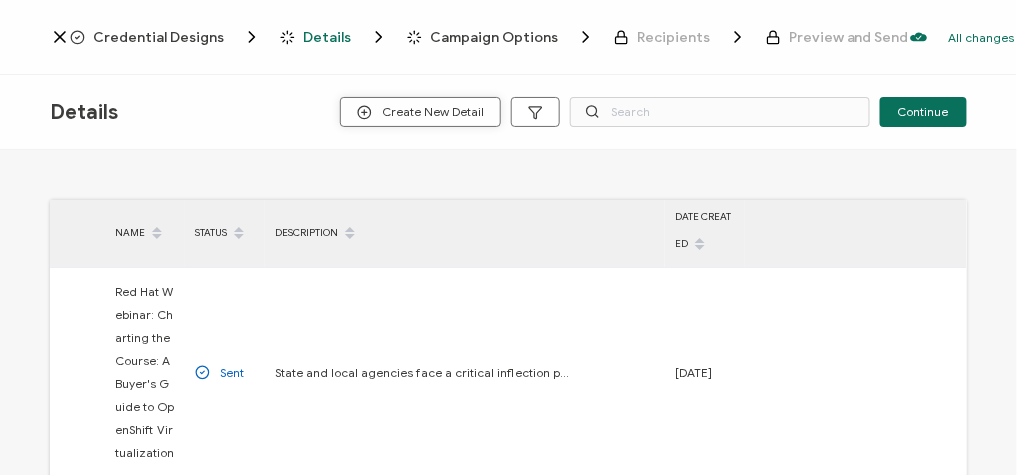 click on "Create New Detail" at bounding box center [420, 112] 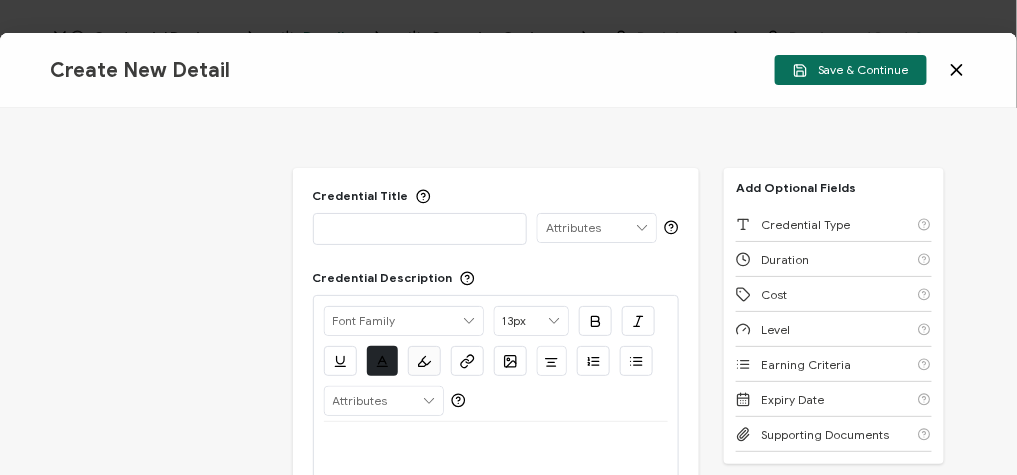 click at bounding box center [420, 228] 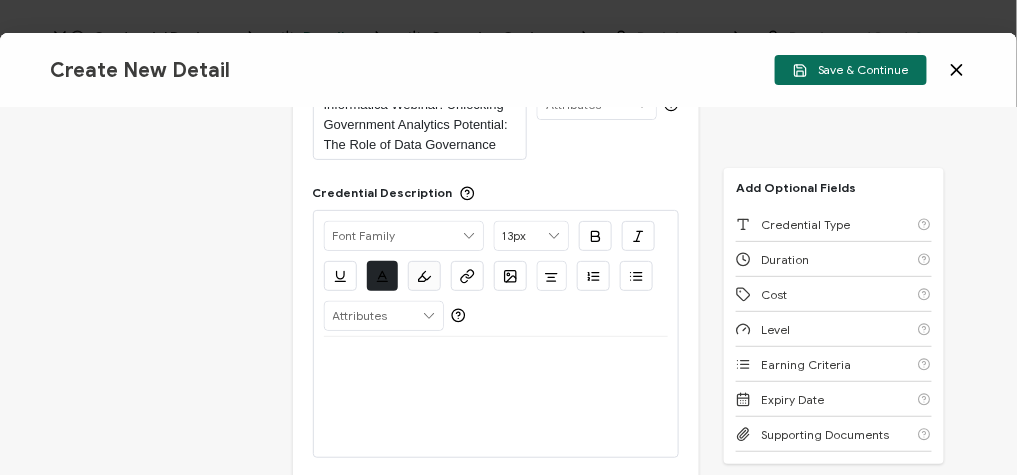 scroll, scrollTop: 160, scrollLeft: 0, axis: vertical 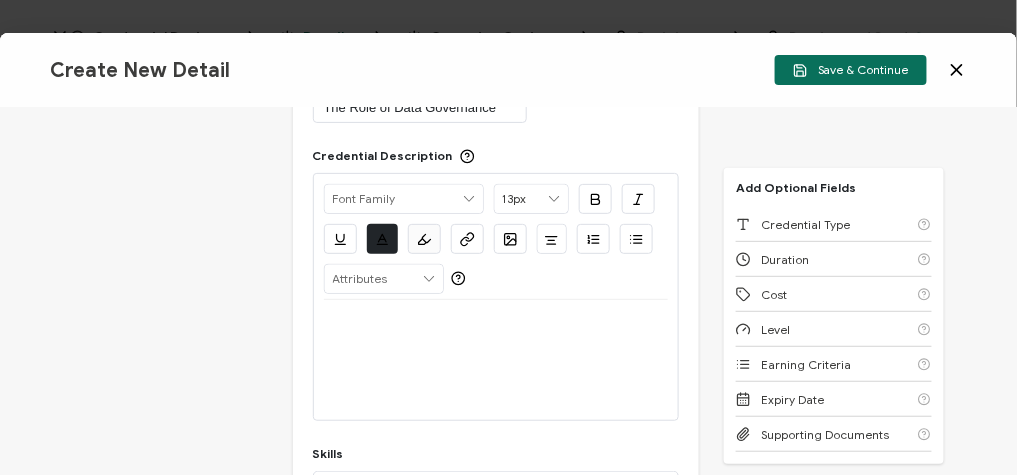 click at bounding box center (496, 324) 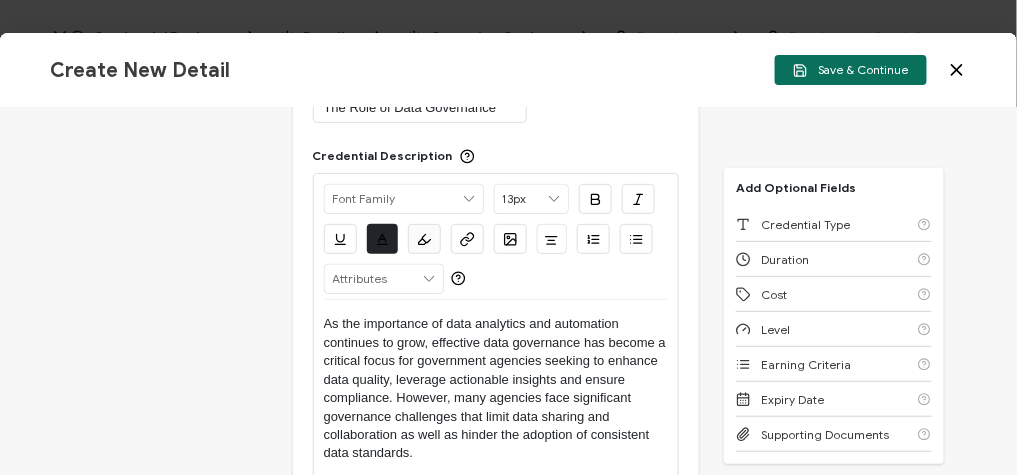 scroll, scrollTop: 0, scrollLeft: 0, axis: both 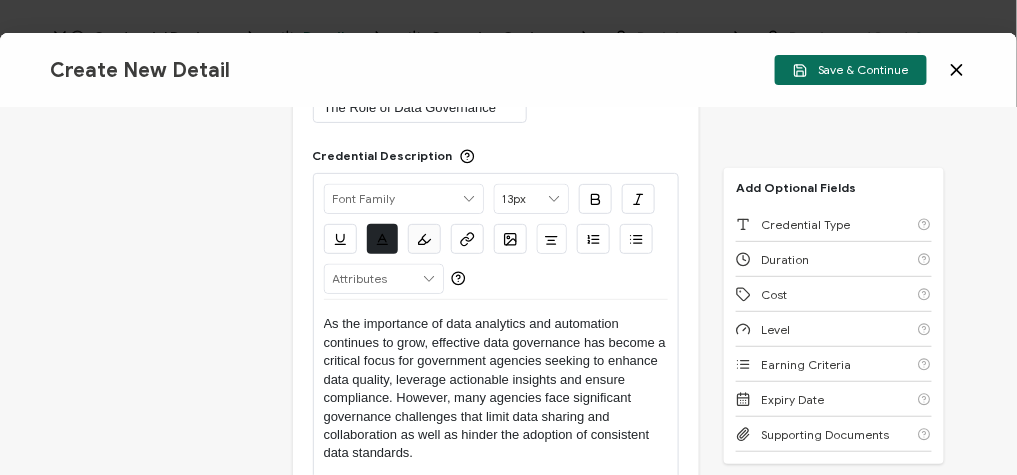 click on "As the importance of data analytics and automation continues to grow, effective data governance has become a critical focus for government agencies seeking to enhance data quality, leverage actionable insights and ensure compliance. However, many agencies face significant governance challenges that limit data sharing and collaboration as well as hinder the adoption of consistent data standards." at bounding box center (496, 389) 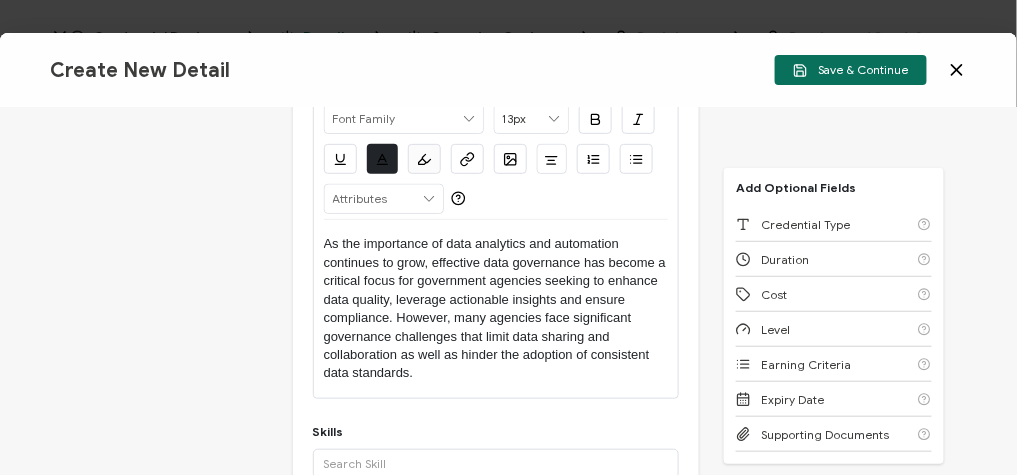 scroll, scrollTop: 320, scrollLeft: 0, axis: vertical 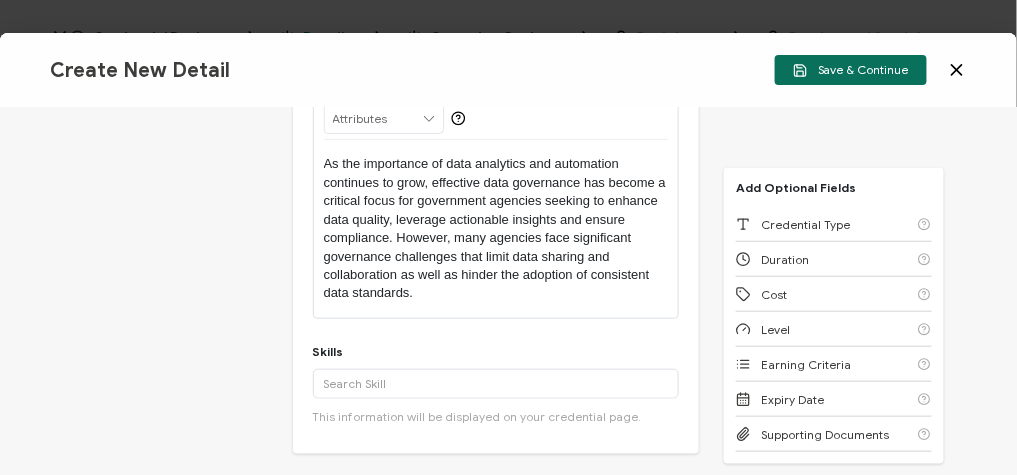 click on "As the importance of data analytics and automation continues to grow, effective data governance has become a critical focus for government agencies seeking to enhance data quality, leverage actionable insights and ensure compliance. However, many agencies face significant governance challenges that limit data sharing and collaboration as well as hinder the adoption of consistent data standards." at bounding box center (496, 229) 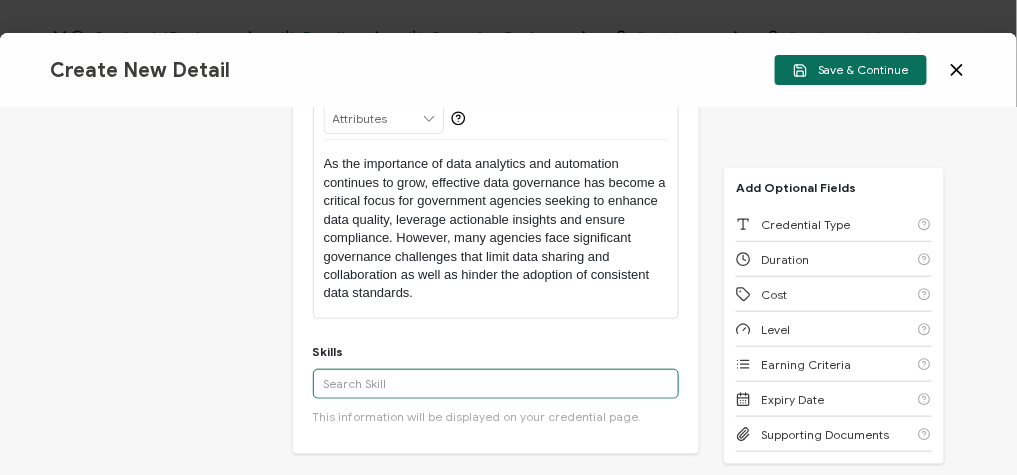 click at bounding box center (496, 384) 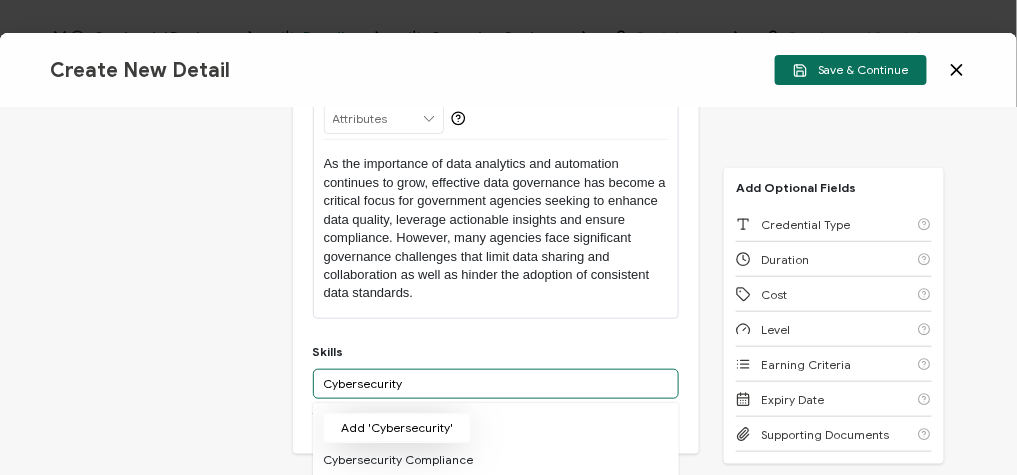 type on "Cybersecurity" 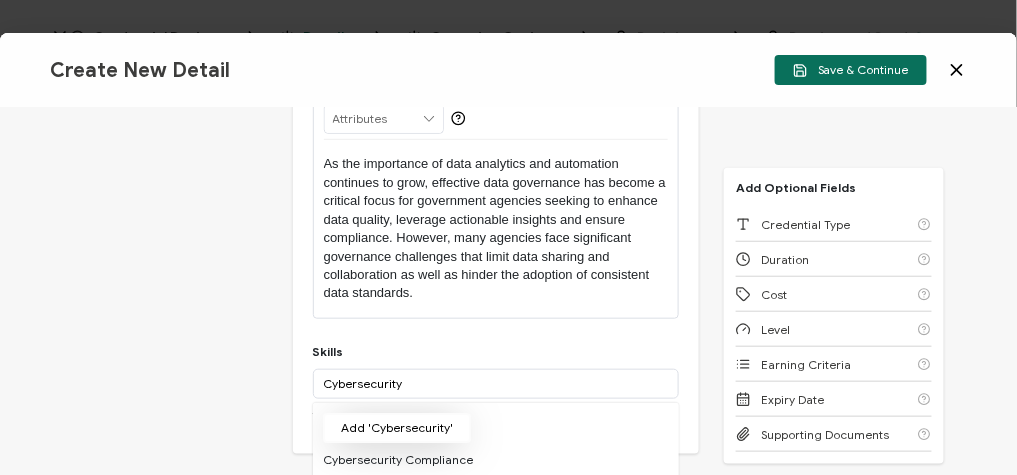 click on "Add 'Cybersecurity'" at bounding box center (397, 428) 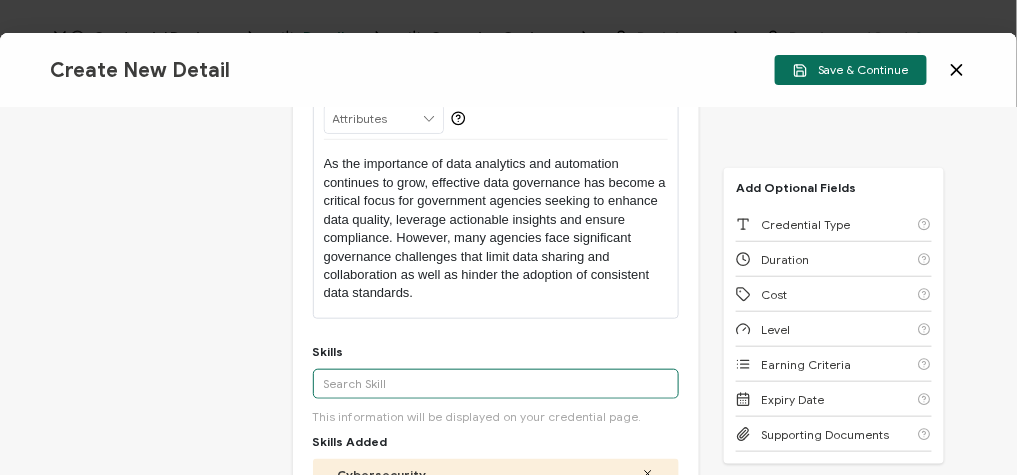 click at bounding box center [496, 384] 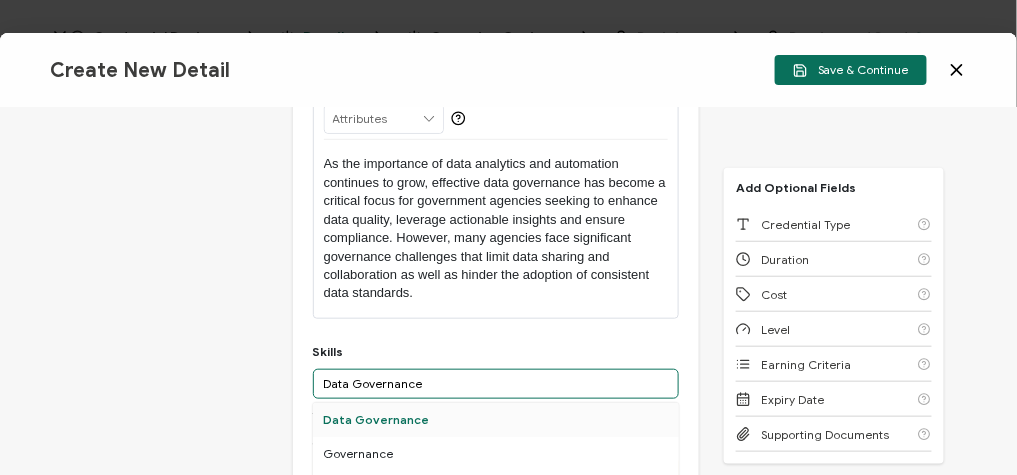 type on "Data Governance" 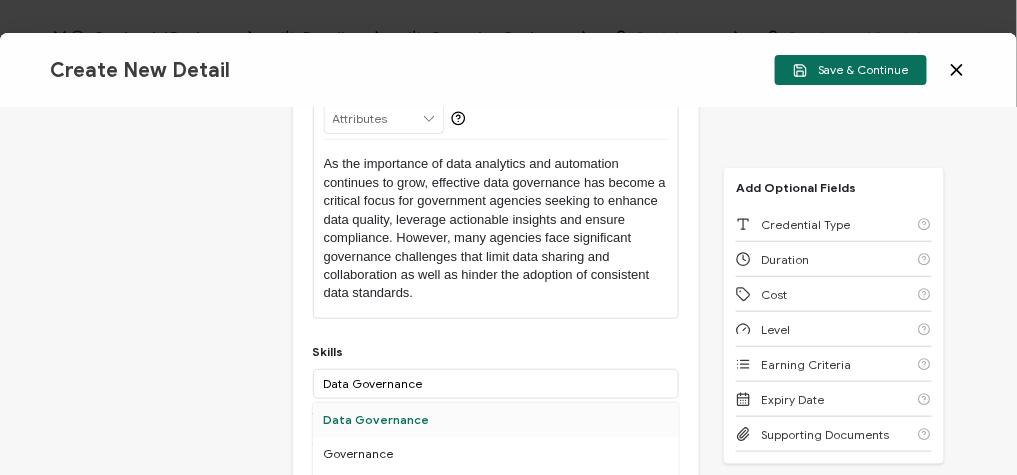 click on "Data Governance" at bounding box center (496, 420) 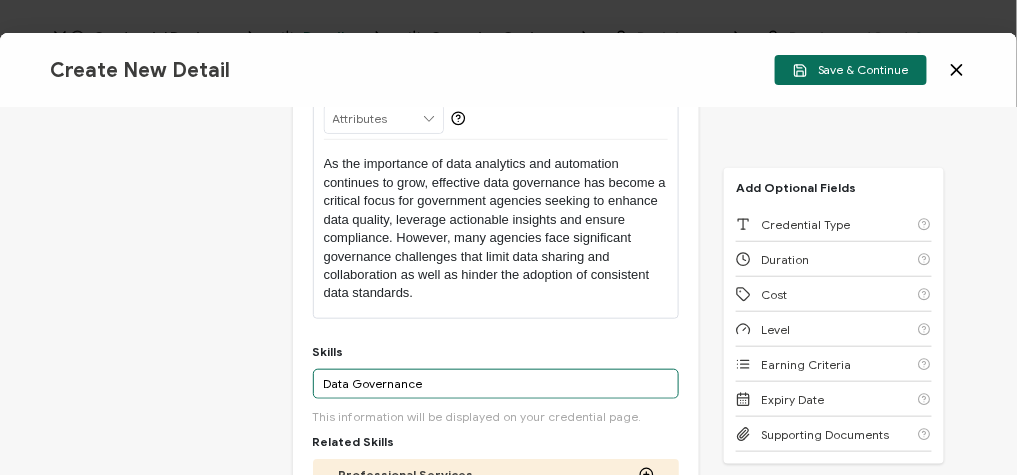 click on "Data Governance" at bounding box center (496, 384) 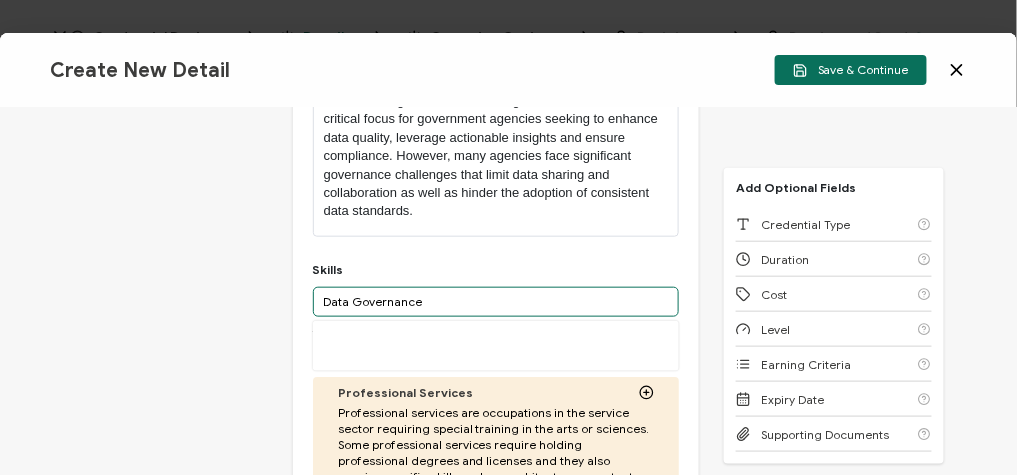 scroll, scrollTop: 480, scrollLeft: 0, axis: vertical 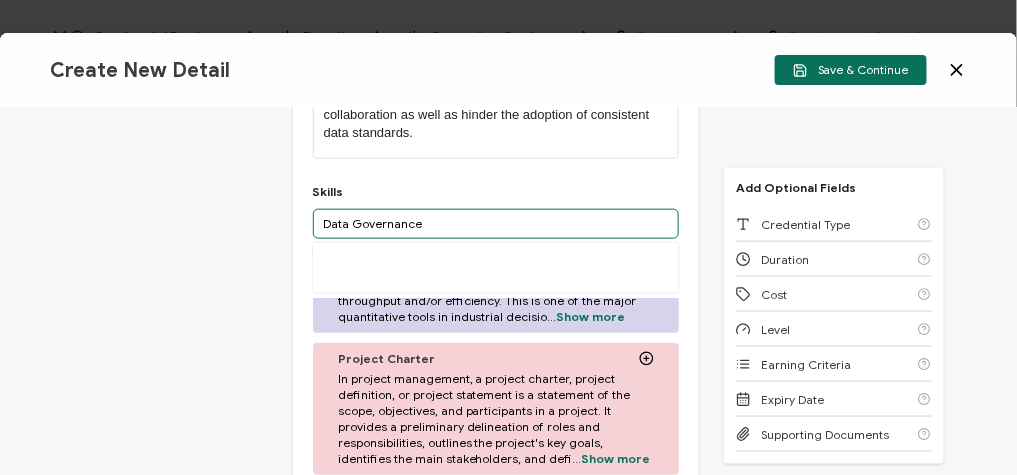 drag, startPoint x: 427, startPoint y: 221, endPoint x: 265, endPoint y: 214, distance: 162.15117 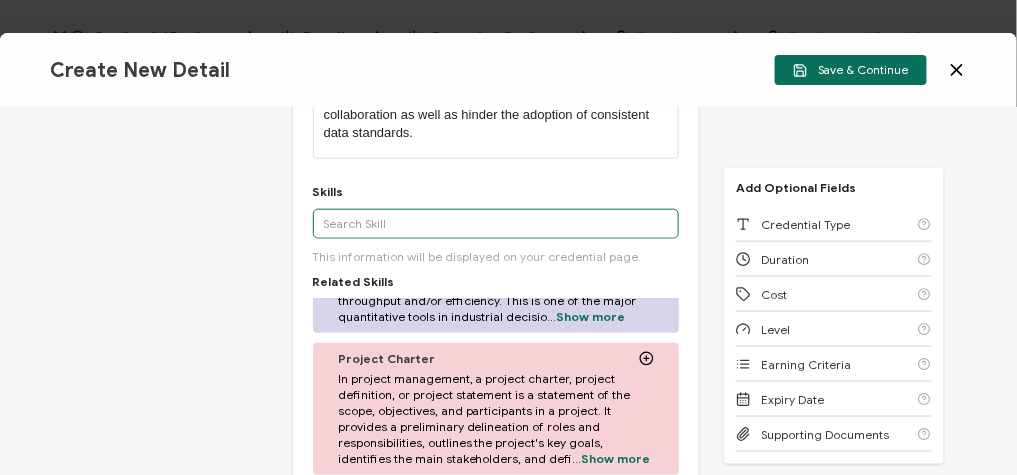 paste on "AI/ML" 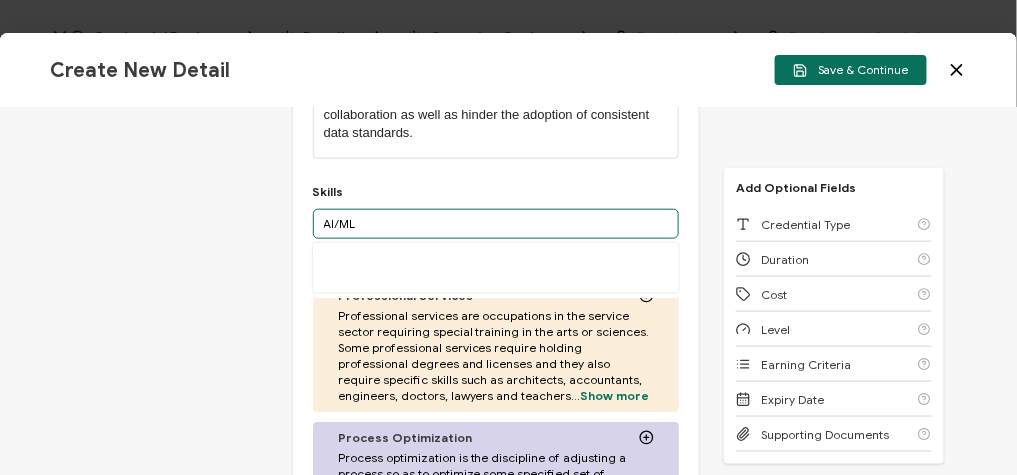 scroll, scrollTop: 0, scrollLeft: 0, axis: both 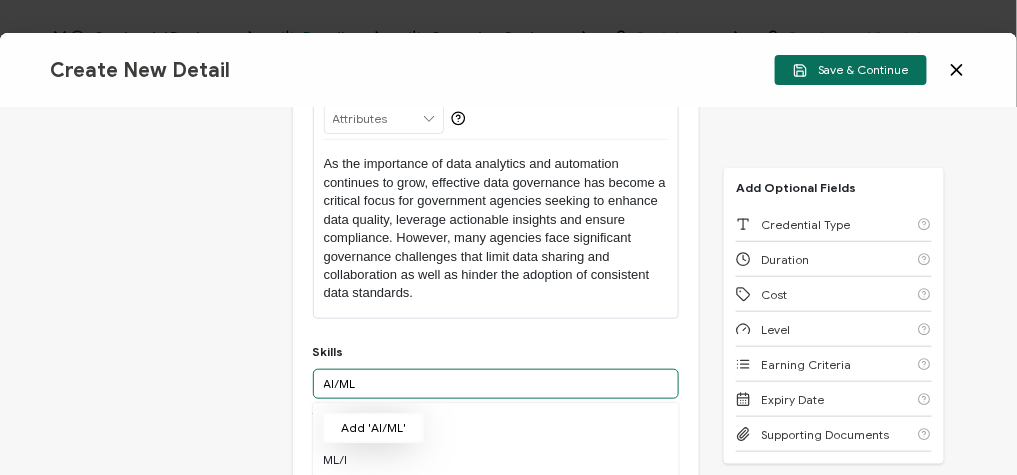 type on "AI/ML" 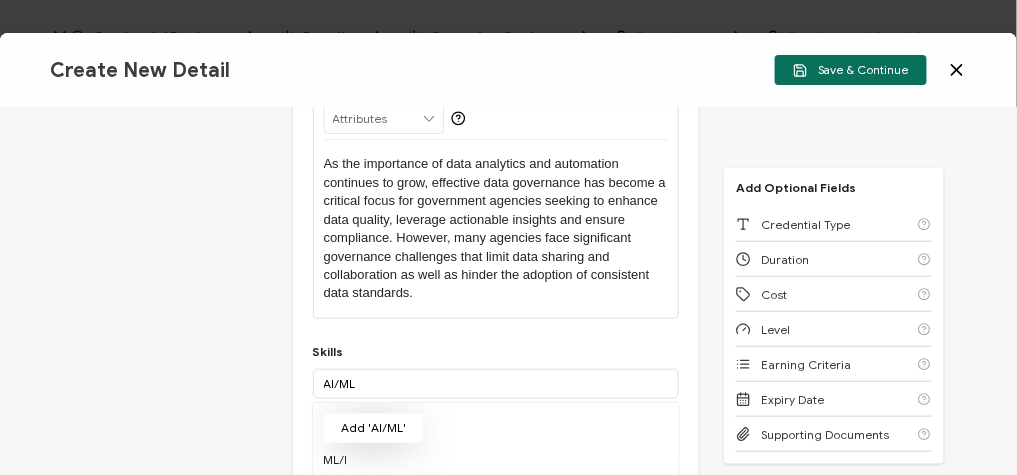 click on "Add 'AI/ML'" at bounding box center [373, 428] 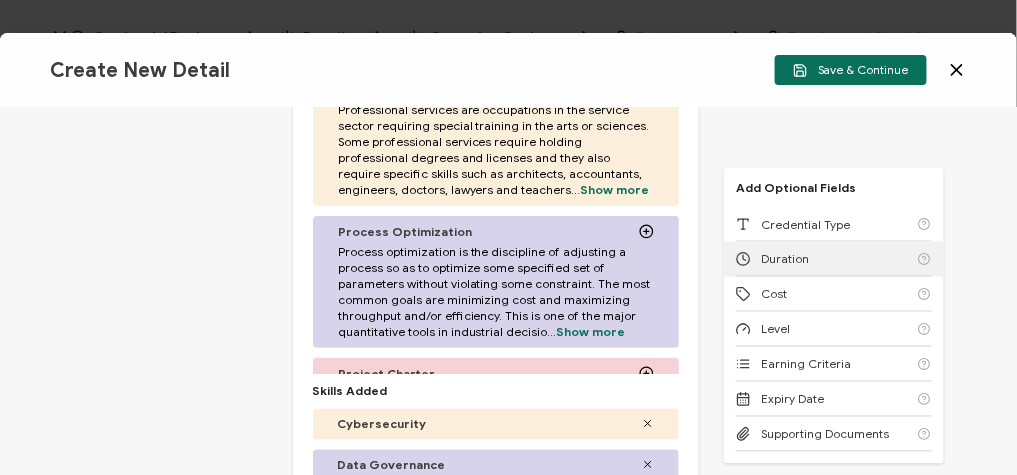 scroll, scrollTop: 704, scrollLeft: 0, axis: vertical 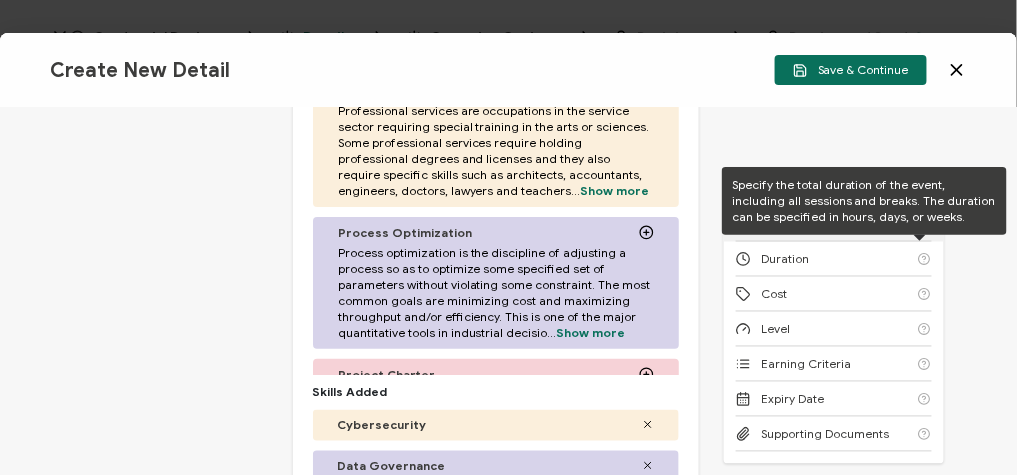 click on "Credential Type" at bounding box center (834, 224) 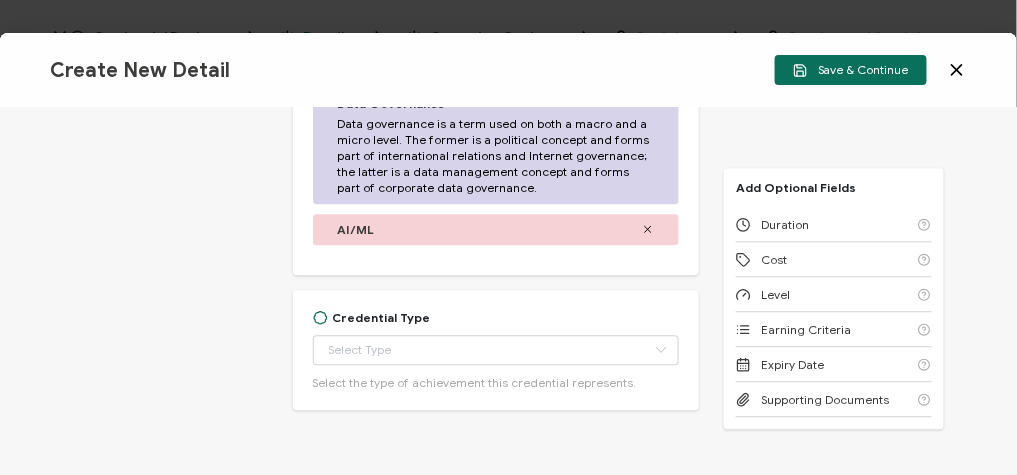 scroll, scrollTop: 1119, scrollLeft: 0, axis: vertical 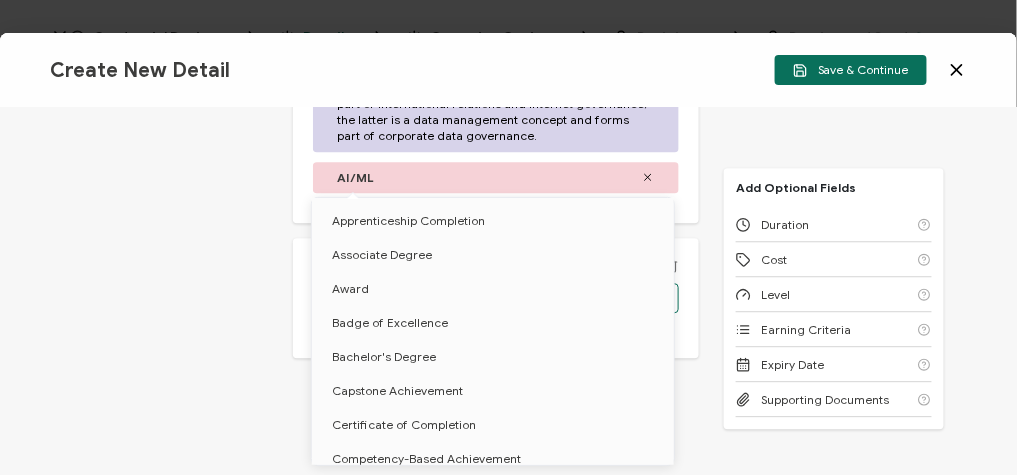 click at bounding box center (496, 298) 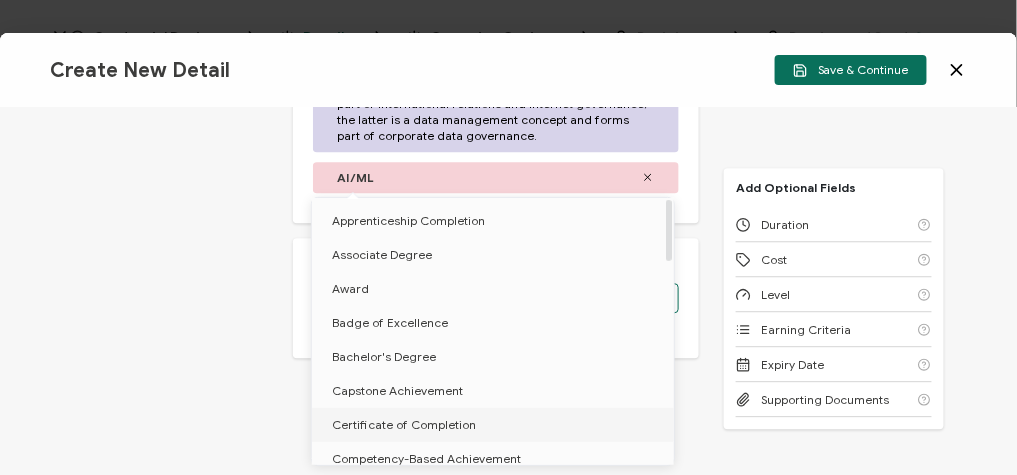 click on "Certificate of Completion" at bounding box center [404, 424] 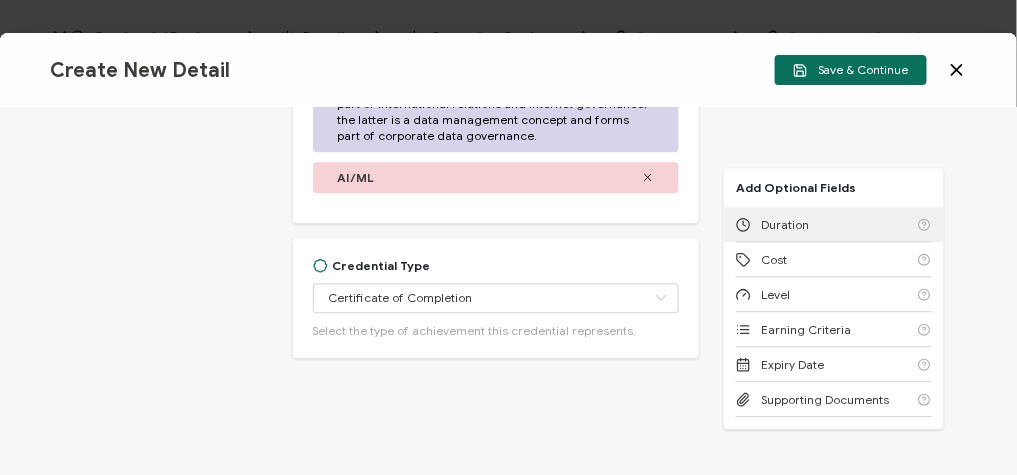 click on "Duration" at bounding box center (834, 224) 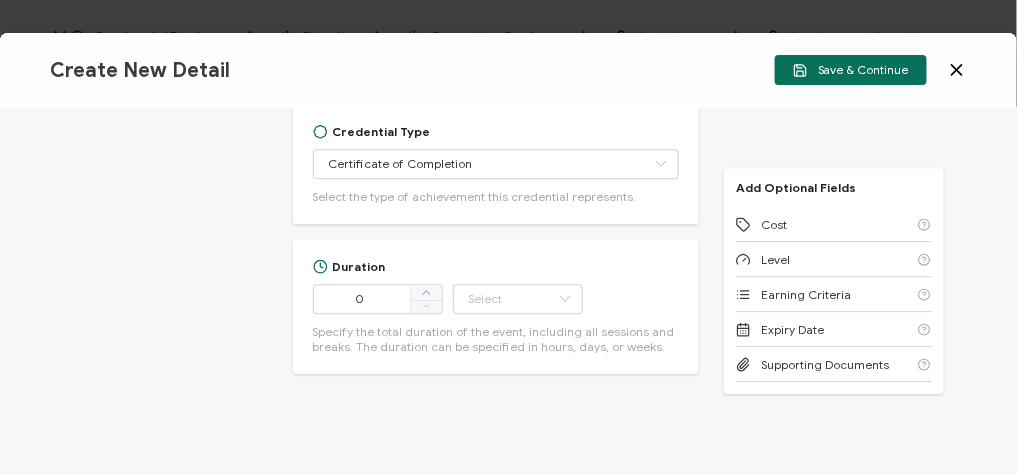 scroll, scrollTop: 1269, scrollLeft: 0, axis: vertical 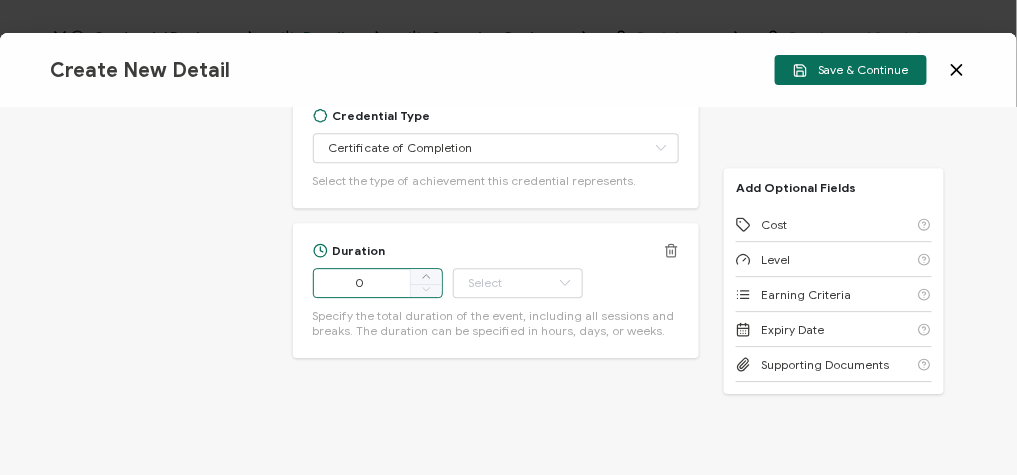 click on "0" at bounding box center (378, 283) 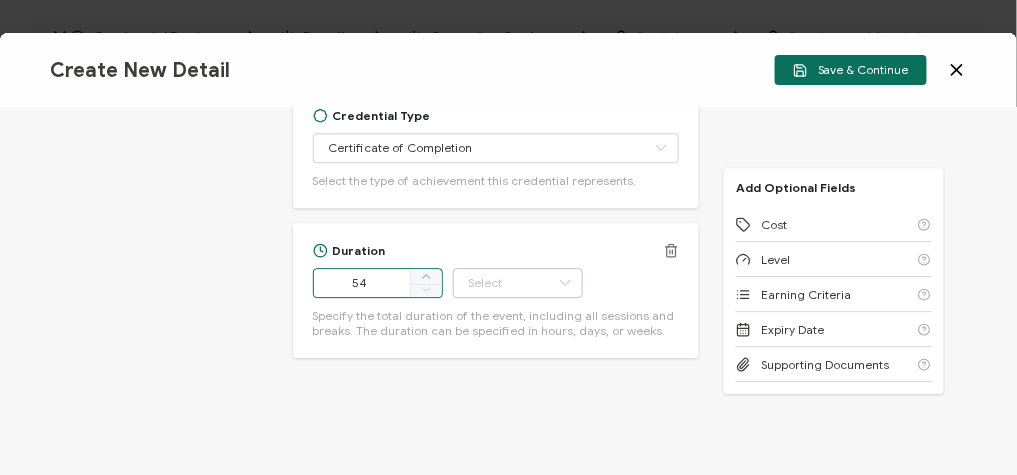 type on "54" 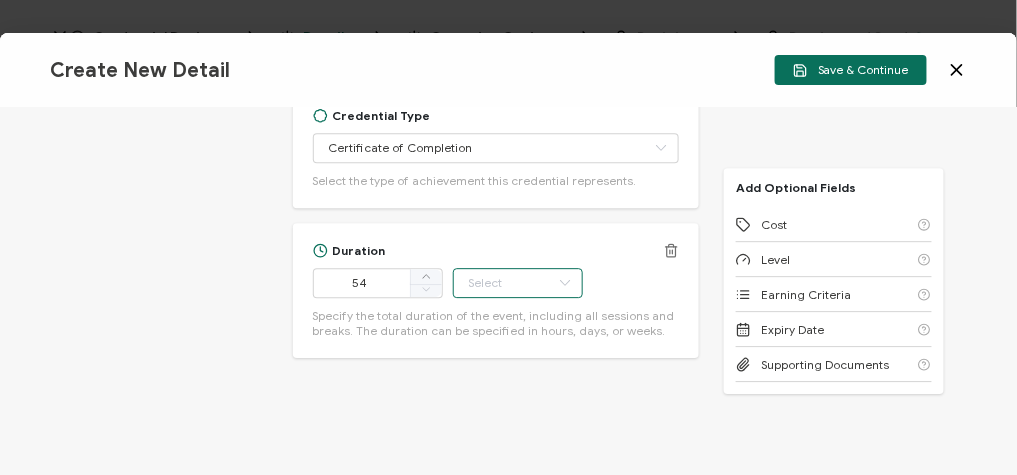 click at bounding box center [518, 283] 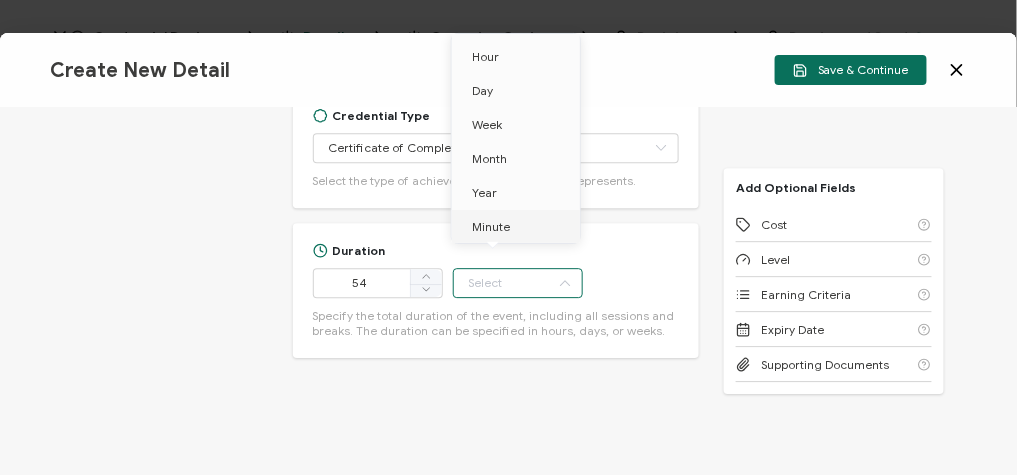 click on "Minute" at bounding box center (519, 227) 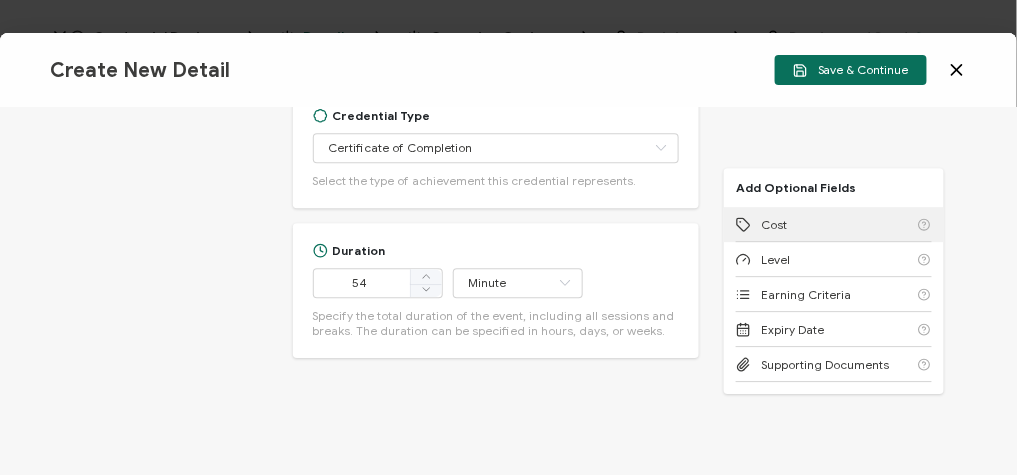 click on "Cost" at bounding box center [834, 224] 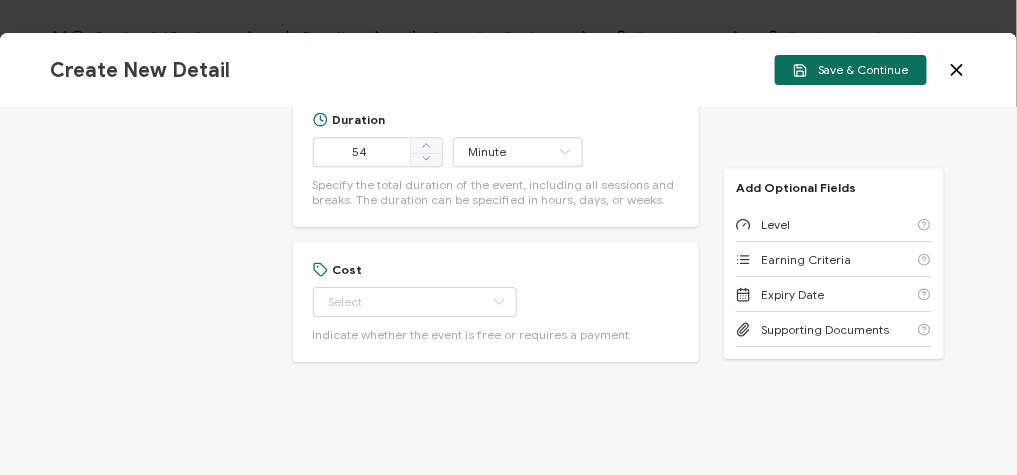 scroll, scrollTop: 1404, scrollLeft: 0, axis: vertical 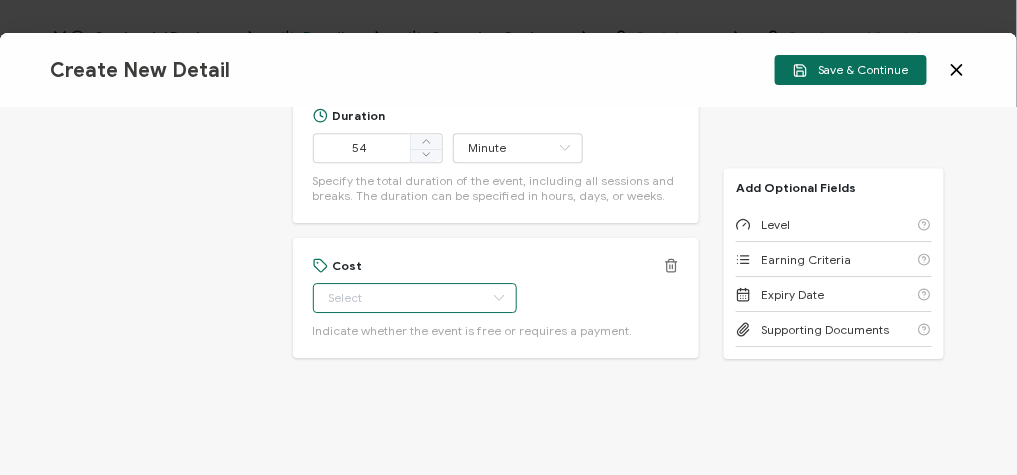 click at bounding box center [415, 298] 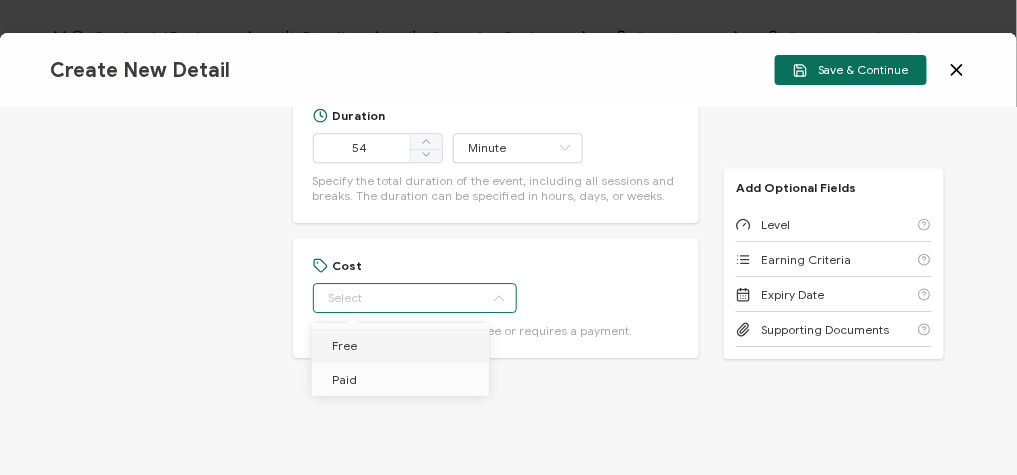 click on "Free" at bounding box center (404, 346) 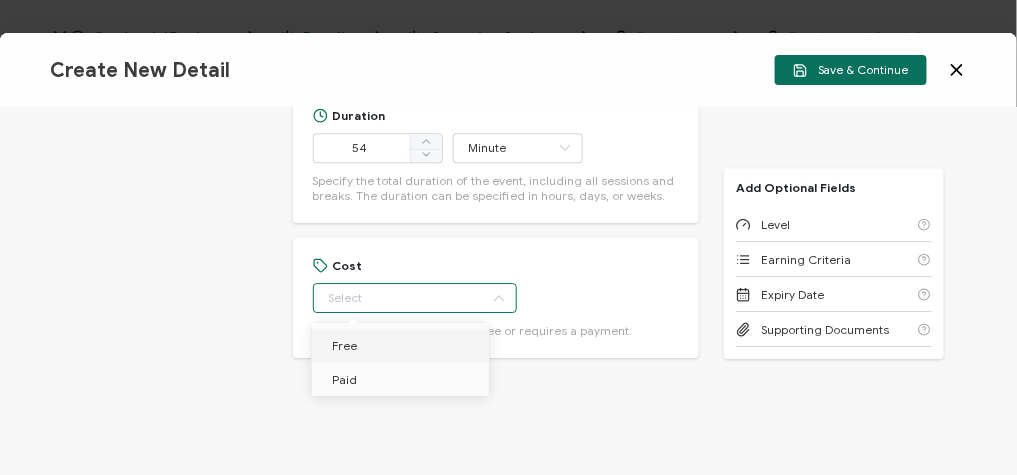 type on "Free" 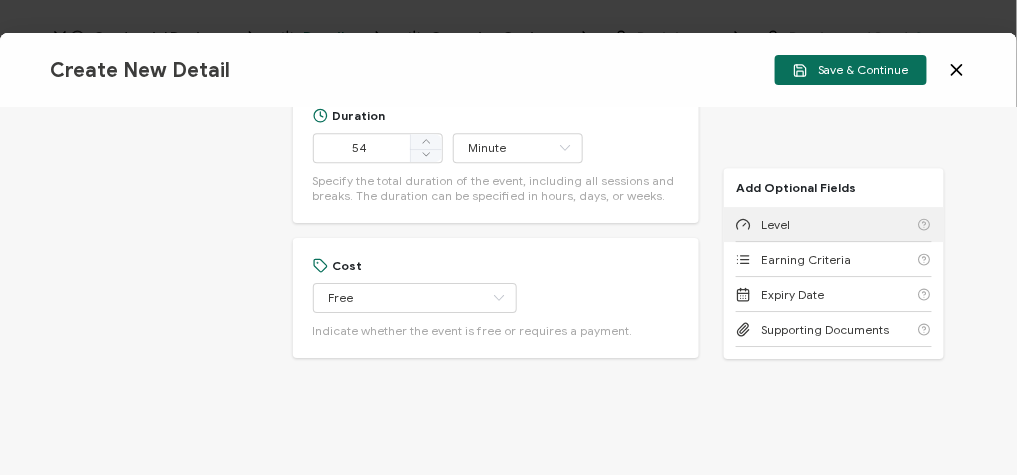 click on "Level" at bounding box center [834, 224] 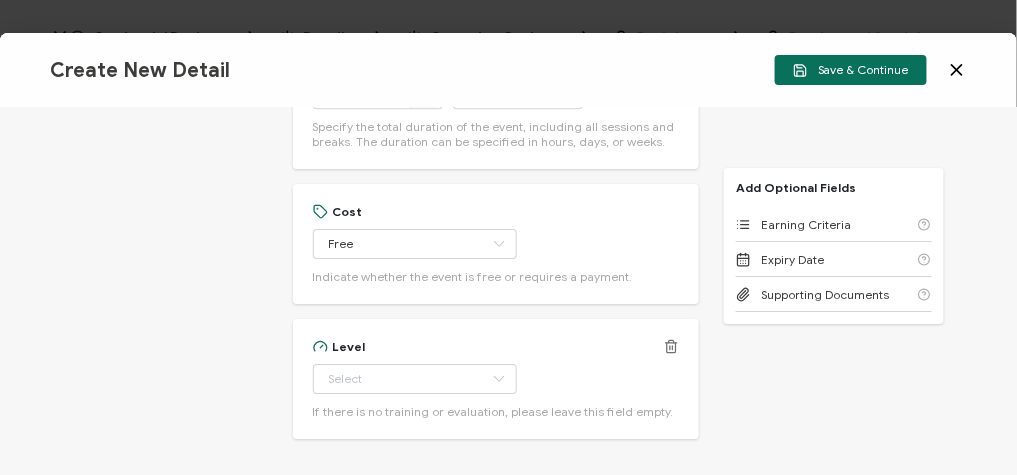 scroll, scrollTop: 1539, scrollLeft: 0, axis: vertical 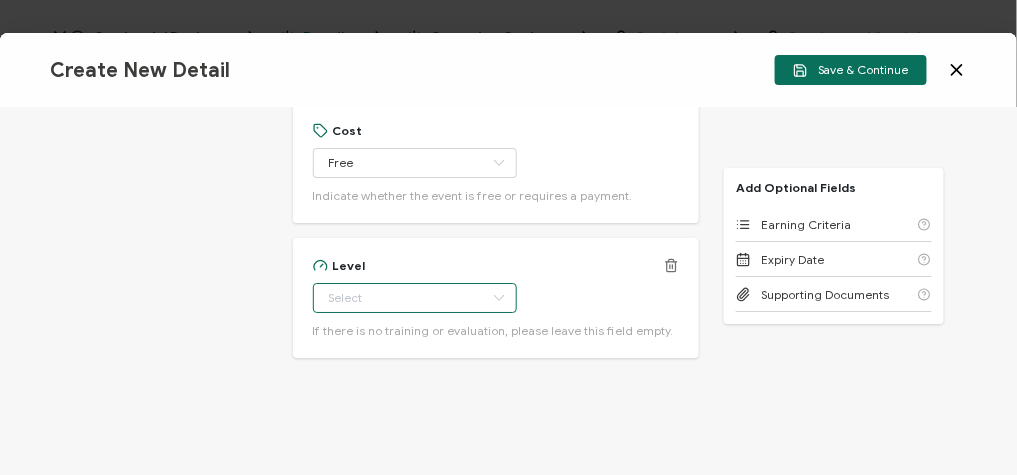 click at bounding box center (415, 298) 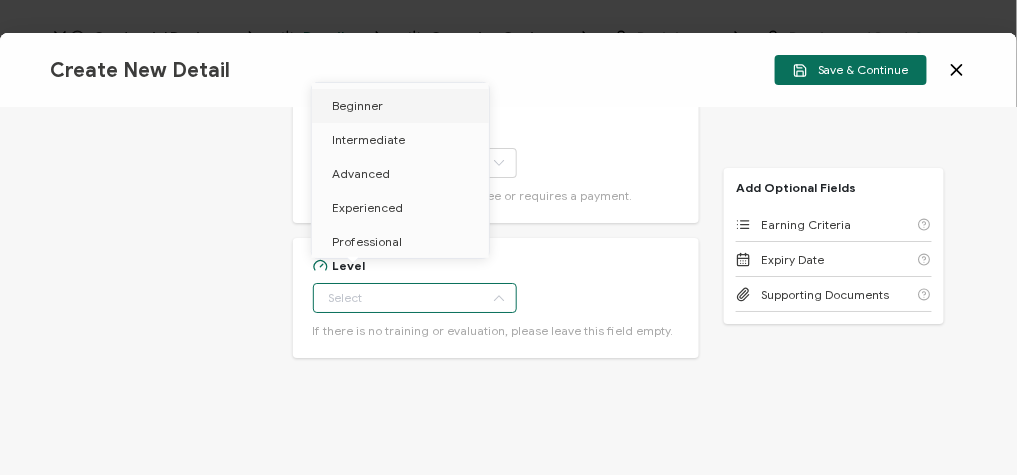 click on "Beginner" at bounding box center (404, 106) 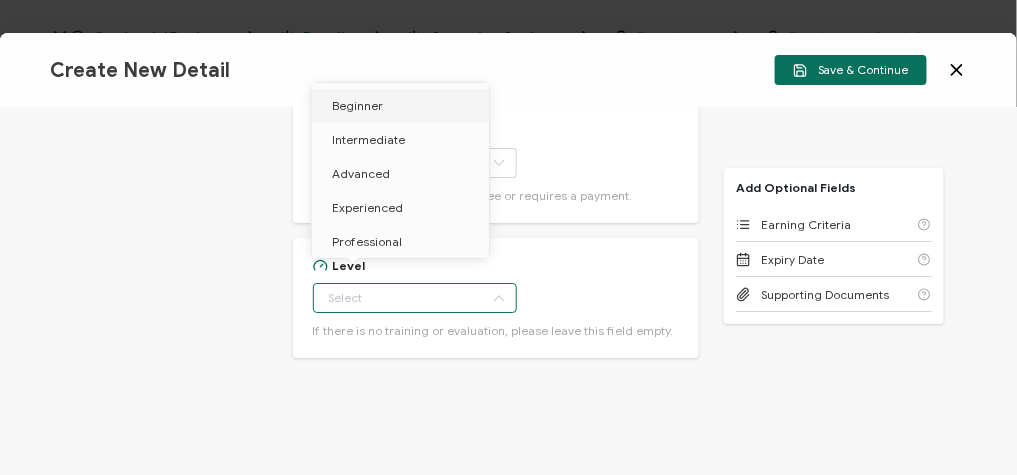 type on "Beginner" 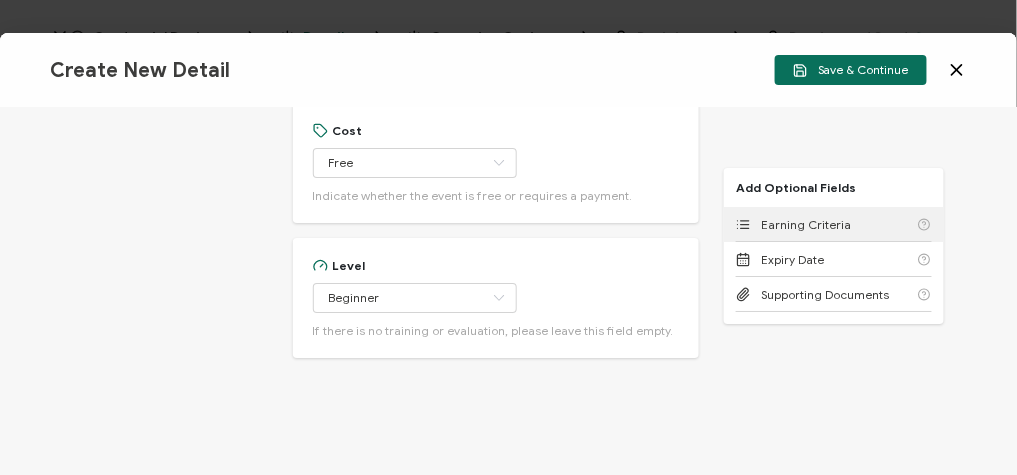 click on "Earning Criteria" at bounding box center (806, 224) 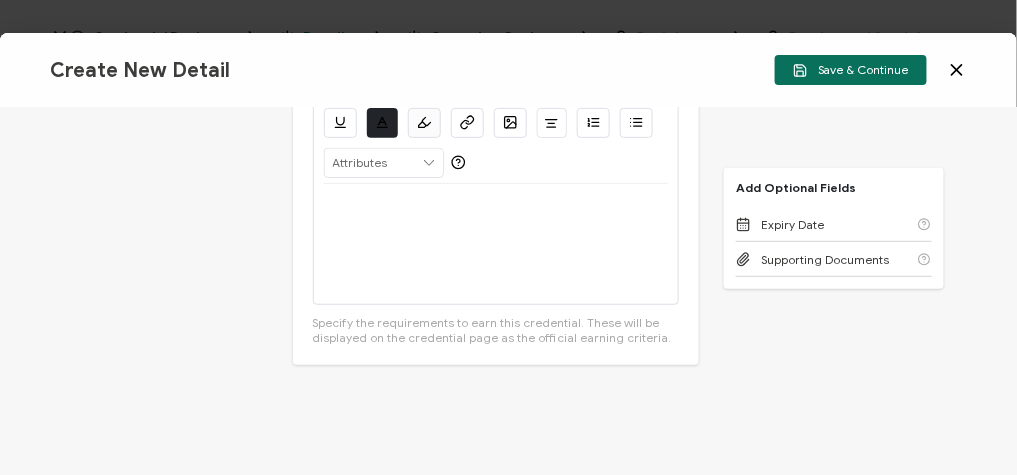 scroll, scrollTop: 1906, scrollLeft: 0, axis: vertical 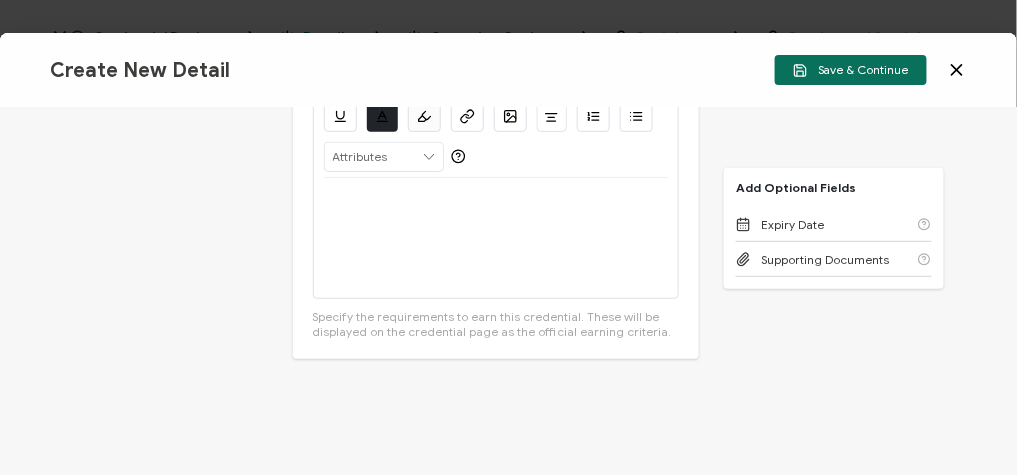 click at bounding box center (496, 238) 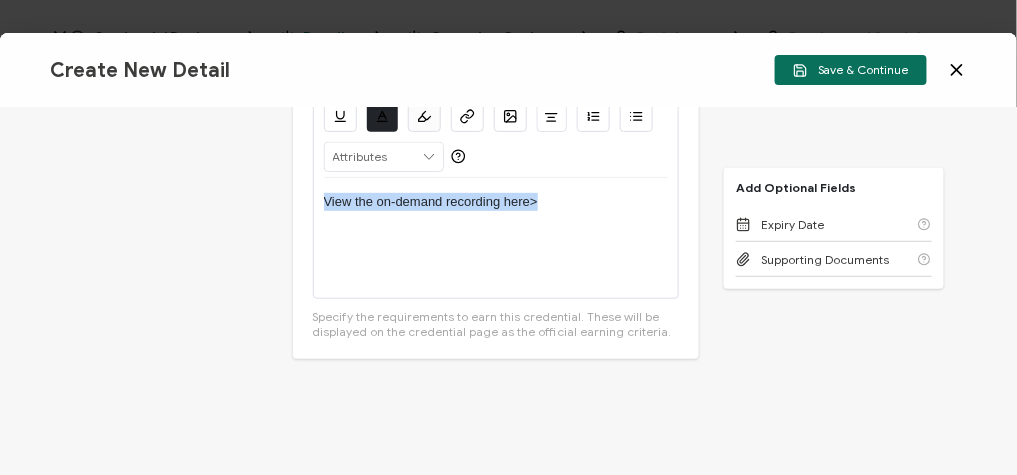 drag, startPoint x: 554, startPoint y: 201, endPoint x: 180, endPoint y: 204, distance: 374.01202 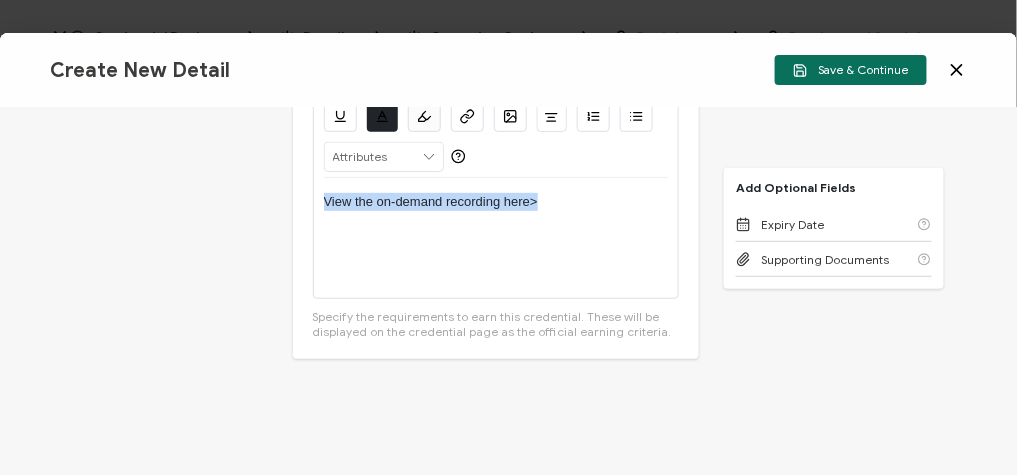 click on "Credential Title
Informatica Webinar: Unlocking Government Analytics Potential: The Role of Data Governance   ISSUER
Issuer Name
Credential Description
Alright Sans [PERSON_NAME] Archivo Black Arial Arimo Blinker Caveat Charm Charmonman Cinzel EB Garamond [PERSON_NAME] Sans [PERSON_NAME] Great Vibes Grenze [PERSON_NAME] Grotesk Inconsolata Josefin Sans Kolektif House Kufam Lato Libre Caslon Text [PERSON_NAME] Lugrasimo Markazi Text Merienda [PERSON_NAME] [PERSON_NAME] [PERSON_NAME] Sans [PERSON_NAME] Serif Nunito Open Sans Open Sans Condensed Orbitron [PERSON_NAME] Display Poppins PT Sans PT Sans Narrow PT Serif Quicksand Raleway Red Hat Display Roboto Roboto Condensed Roboto Slab Rubik Slabo 27px Source Sans Pro Spartan Tajawal Titillium Web Ubuntu UnifrakturCook UnifrakturMaguntia Work Sans   13px 11px 12px 13px 14px 15px 16px 17px 18px 19px 20px 21px 22px 23px 24px 25px 26px 27px" at bounding box center (508, 291) 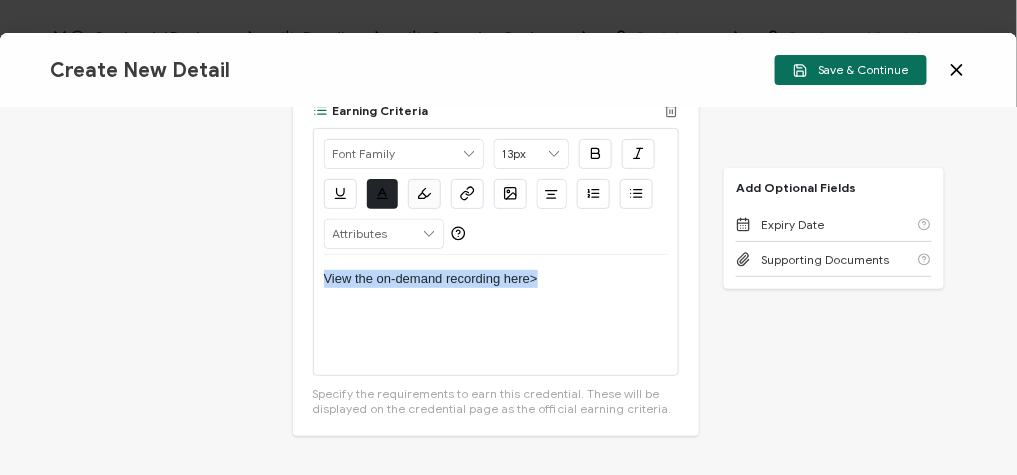 scroll, scrollTop: 1826, scrollLeft: 0, axis: vertical 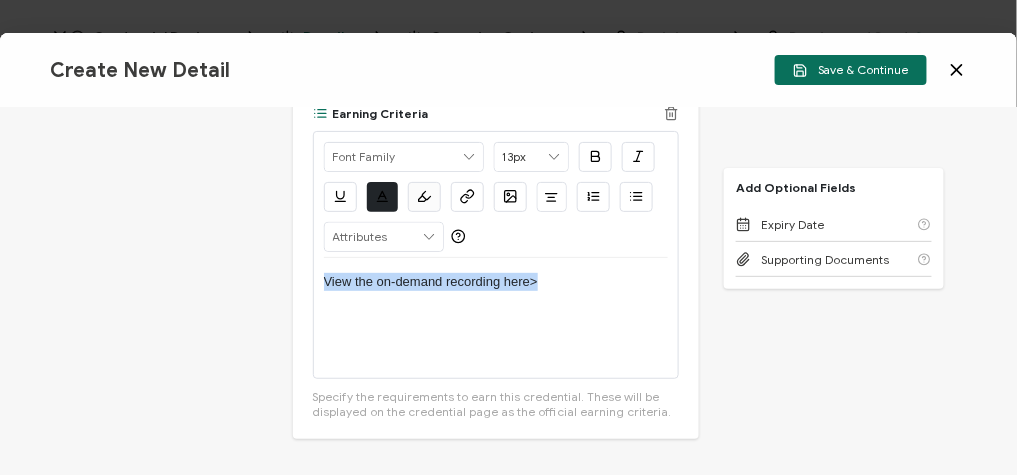 click at bounding box center [467, 197] 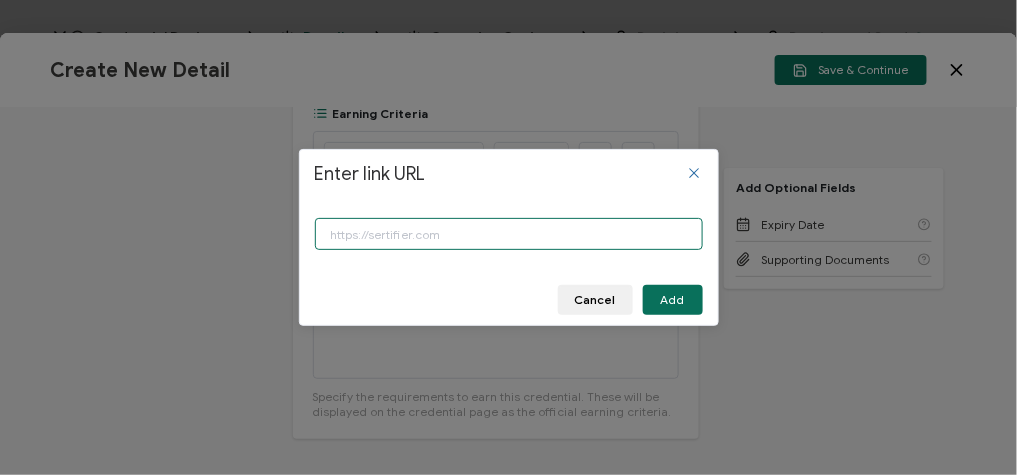 paste on "[URL][DOMAIN_NAME]" 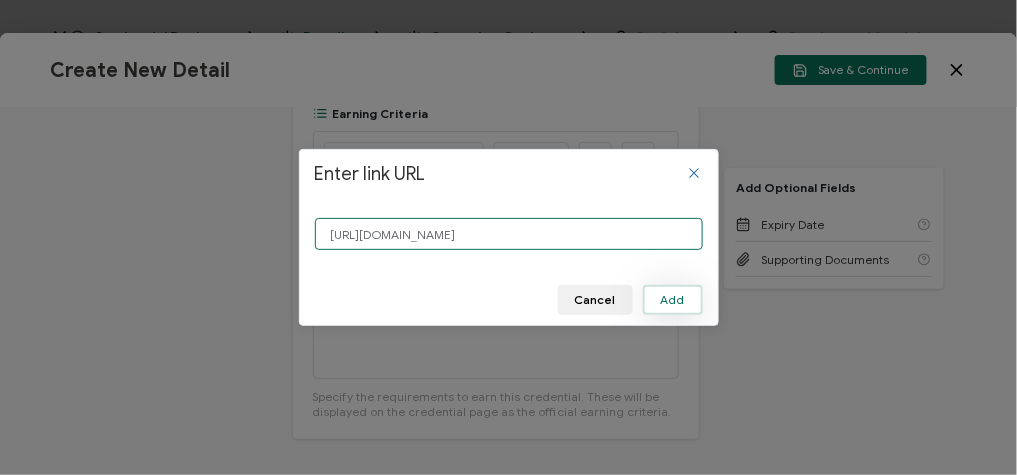 type on "[URL][DOMAIN_NAME]" 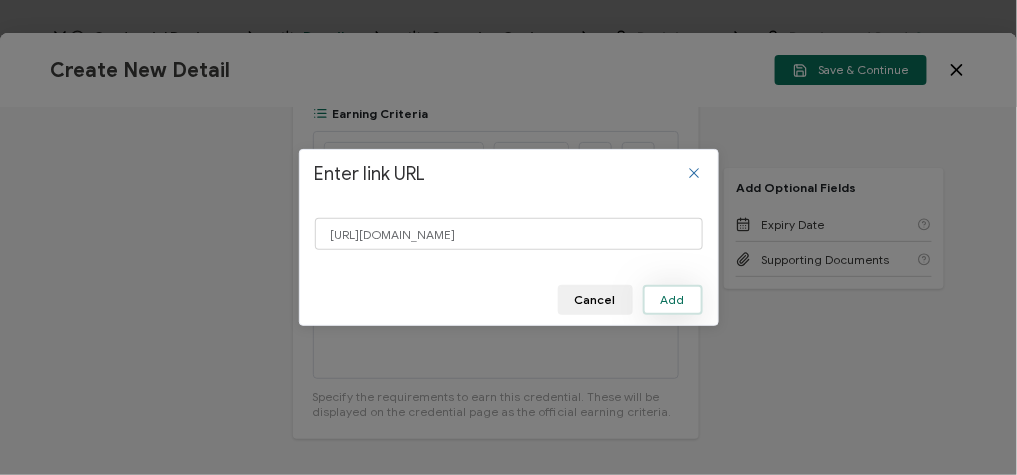 click on "Add" at bounding box center (673, 300) 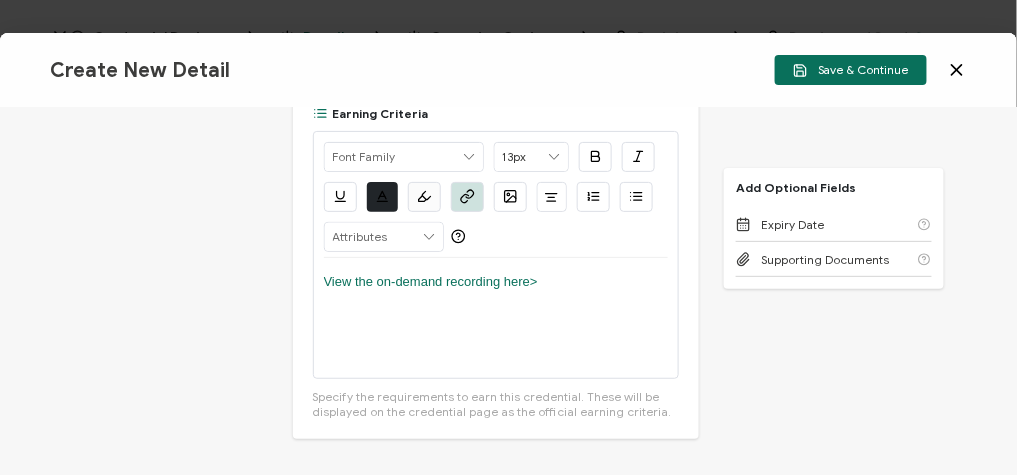 click on "Save & Continue" at bounding box center (851, 70) 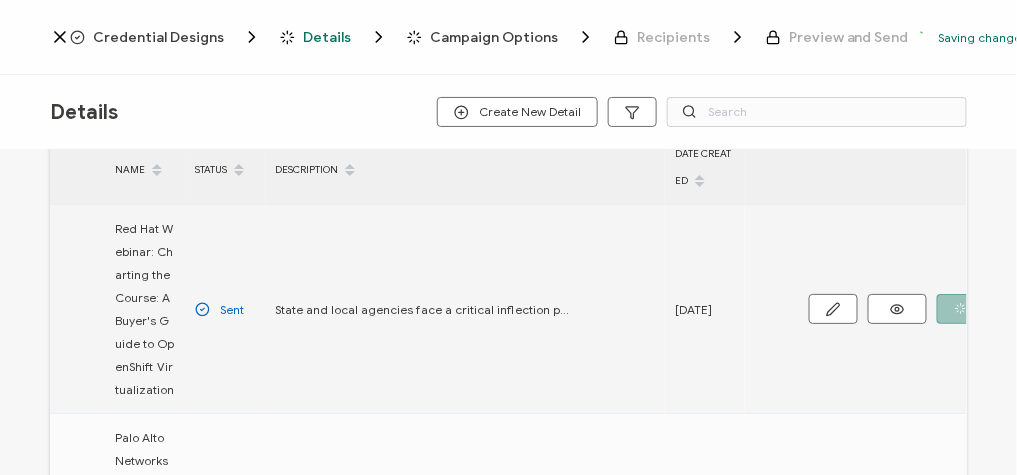 scroll, scrollTop: 160, scrollLeft: 0, axis: vertical 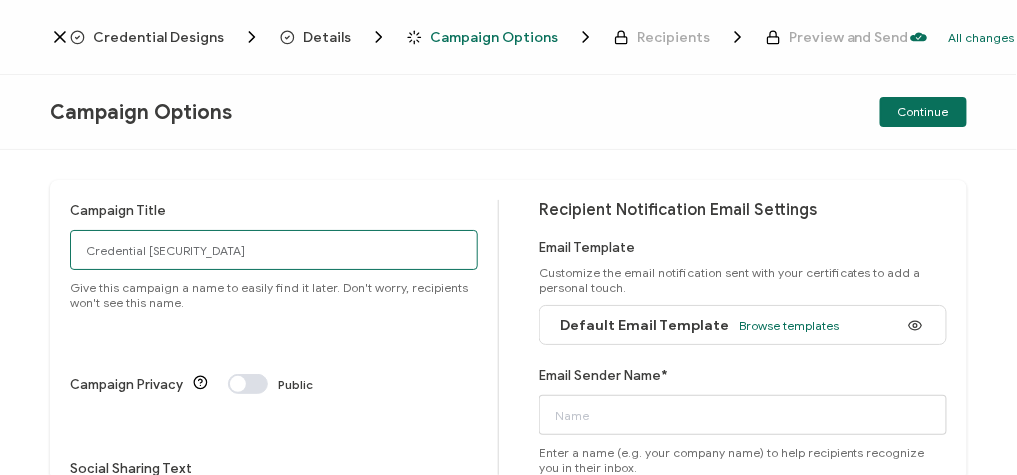 drag, startPoint x: 199, startPoint y: 239, endPoint x: 57, endPoint y: 221, distance: 143.13629 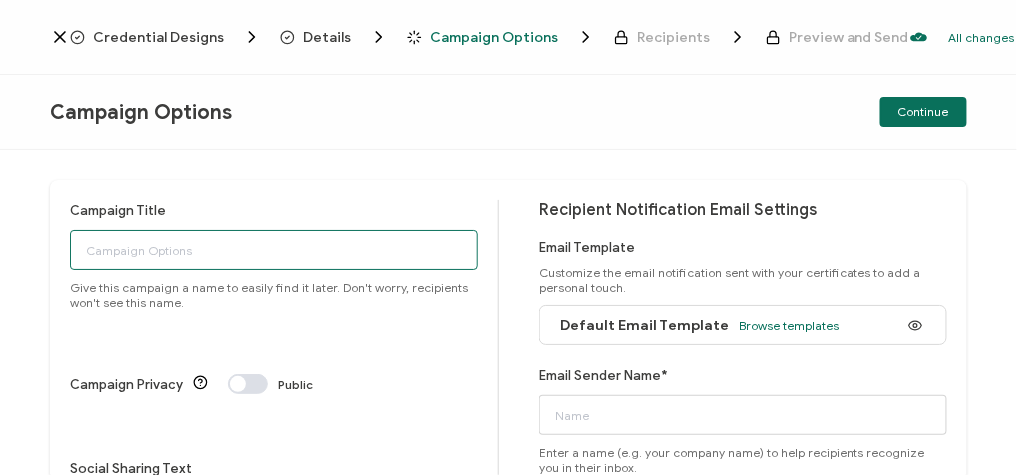 paste on "6-18-25_65825_Informatica Webinar" 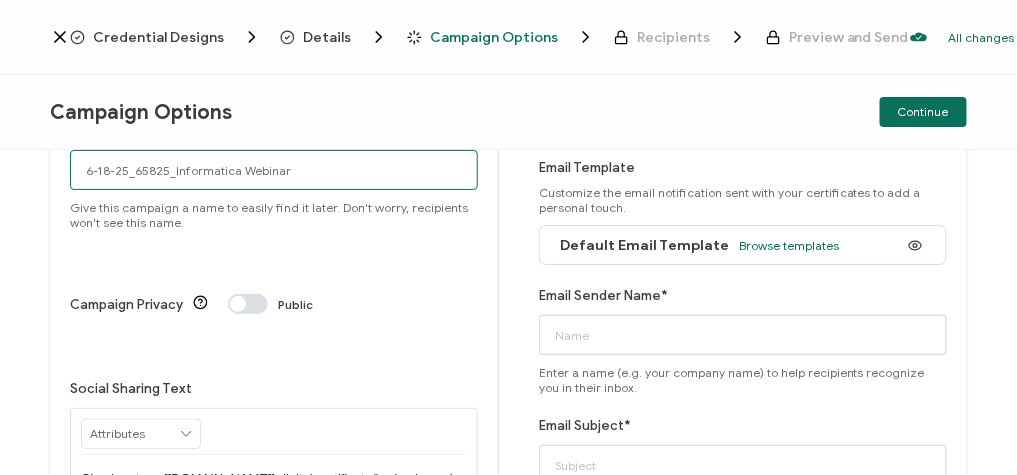 scroll, scrollTop: 160, scrollLeft: 0, axis: vertical 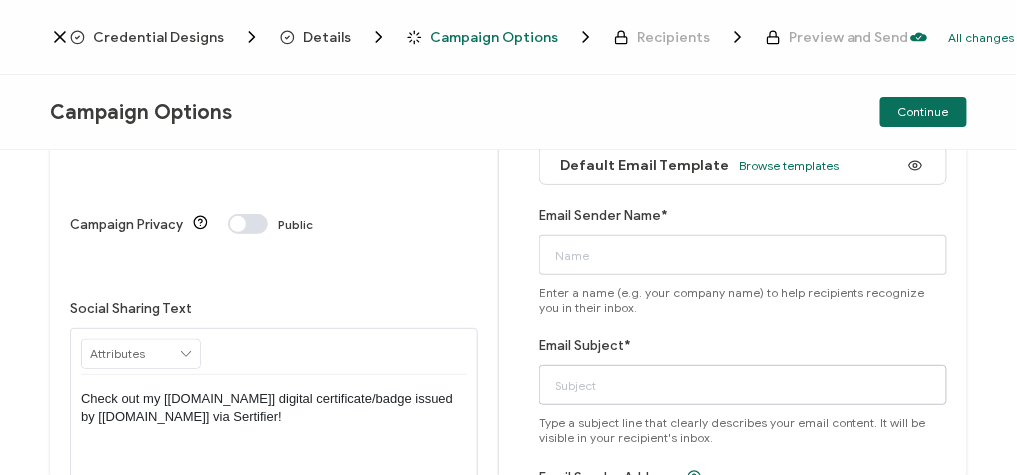 type on "6-18-25_65825_Informatica Webinar" 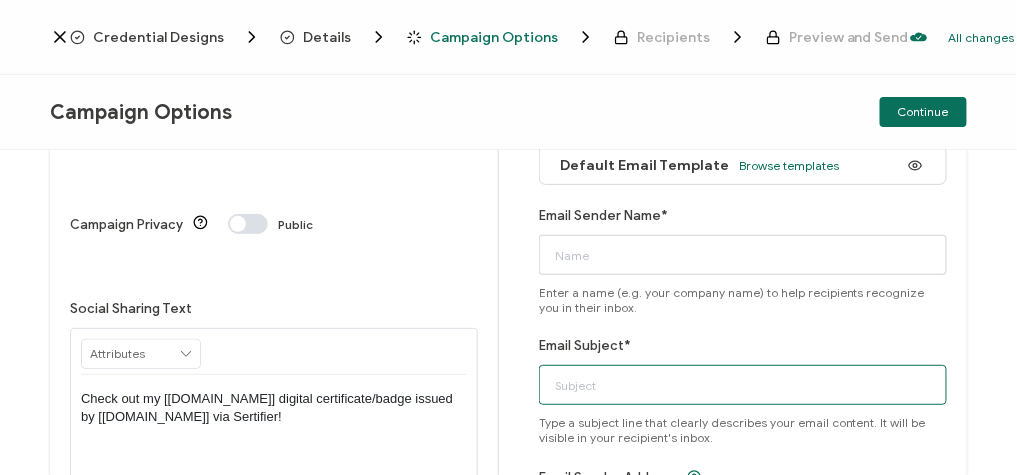 click on "Email Subject*" at bounding box center (743, 385) 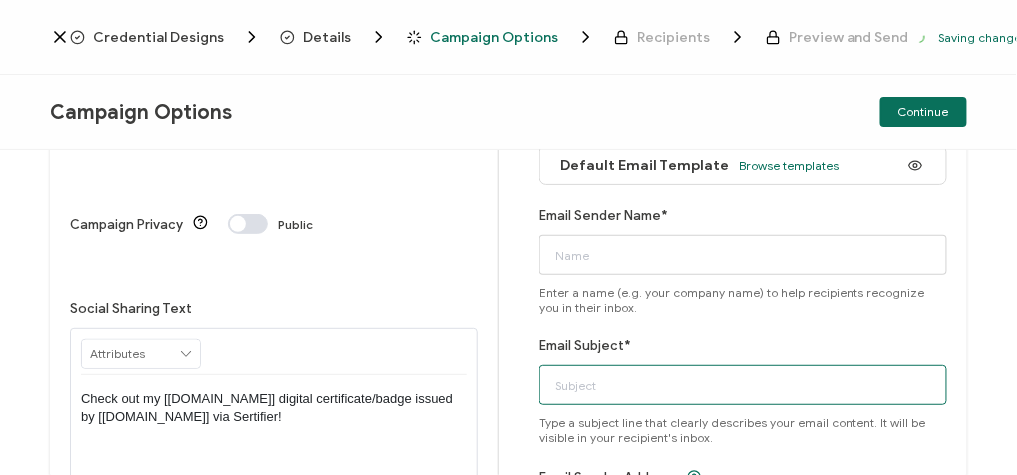 paste on "6-18-25_65825_Informatica Webinar" 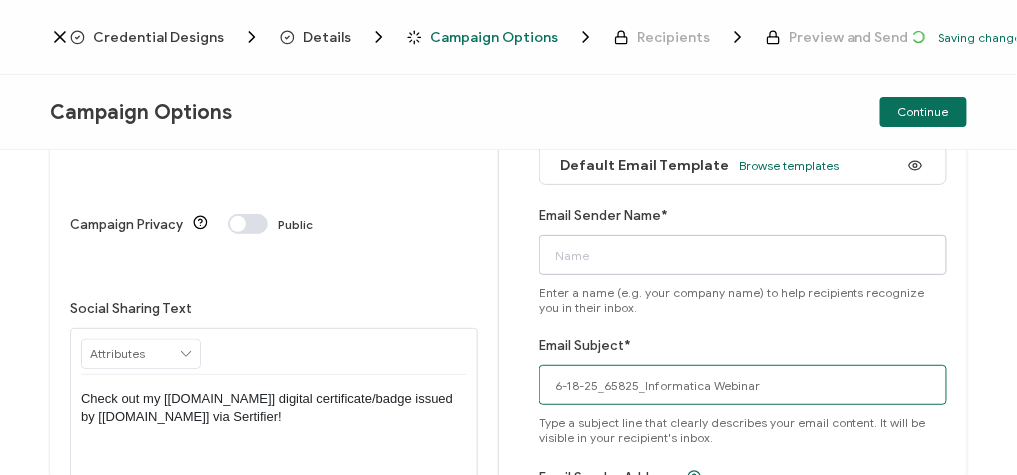 type on "6-18-25_65825_Informatica Webinar" 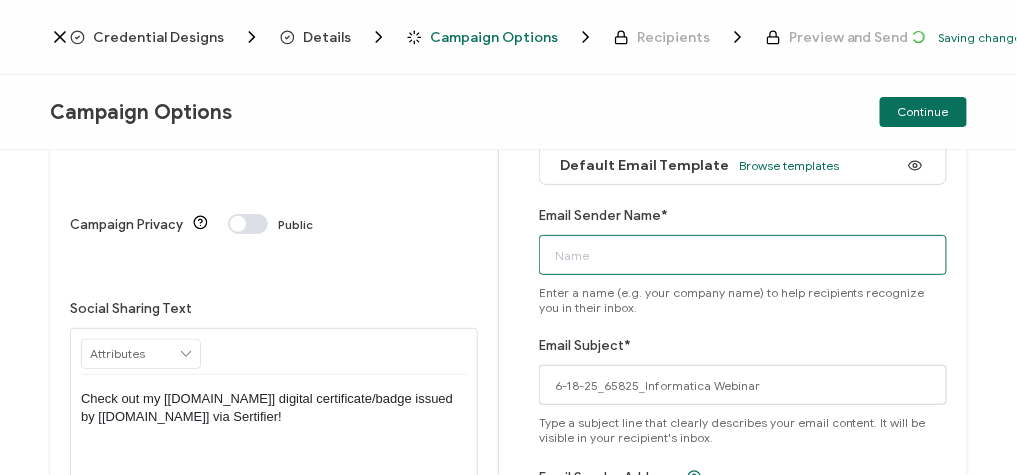 click on "Email Sender Name*" at bounding box center (743, 255) 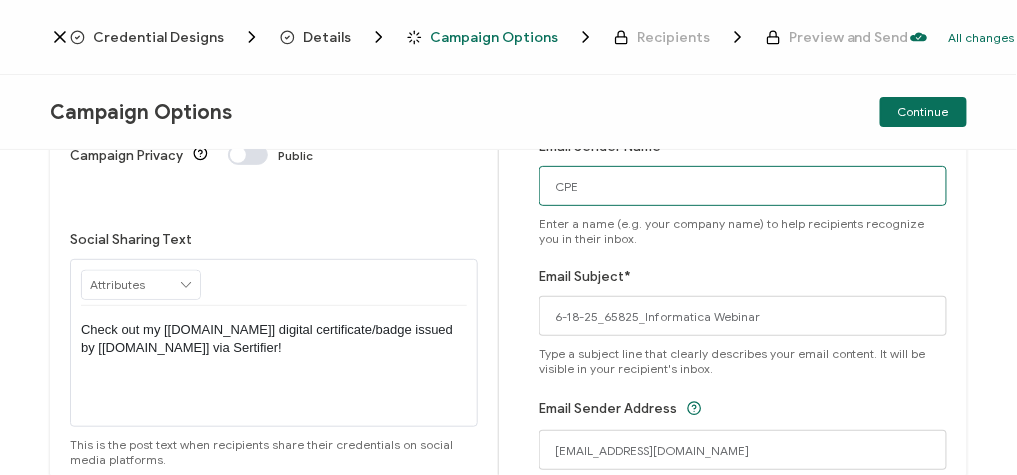 scroll, scrollTop: 320, scrollLeft: 0, axis: vertical 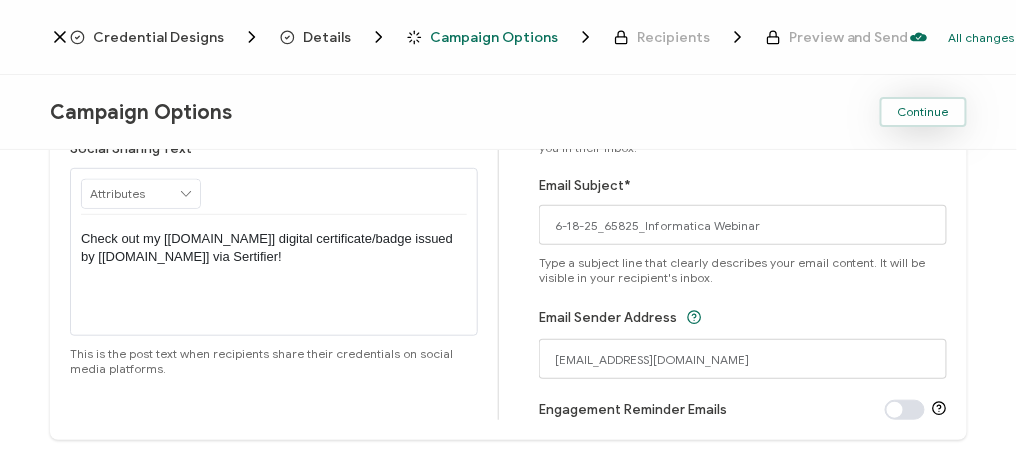 type on "CPE" 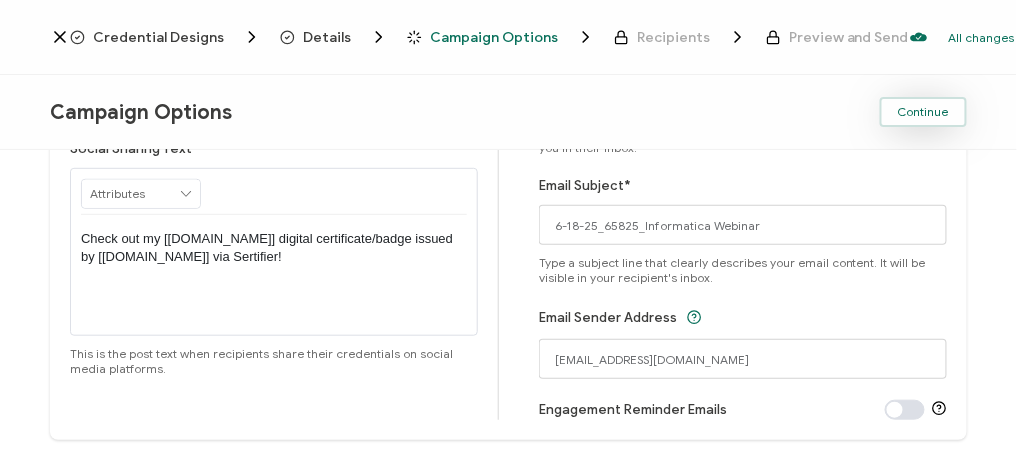 click on "Continue" at bounding box center [923, 112] 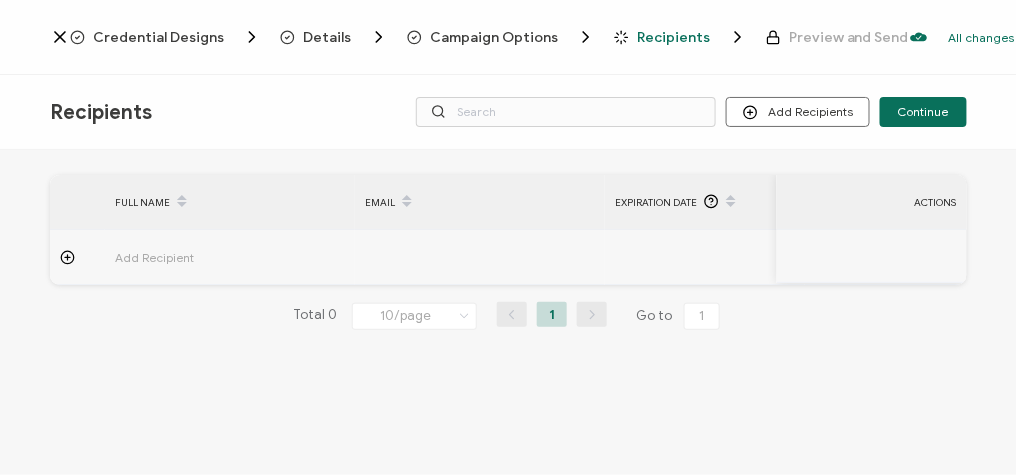 click 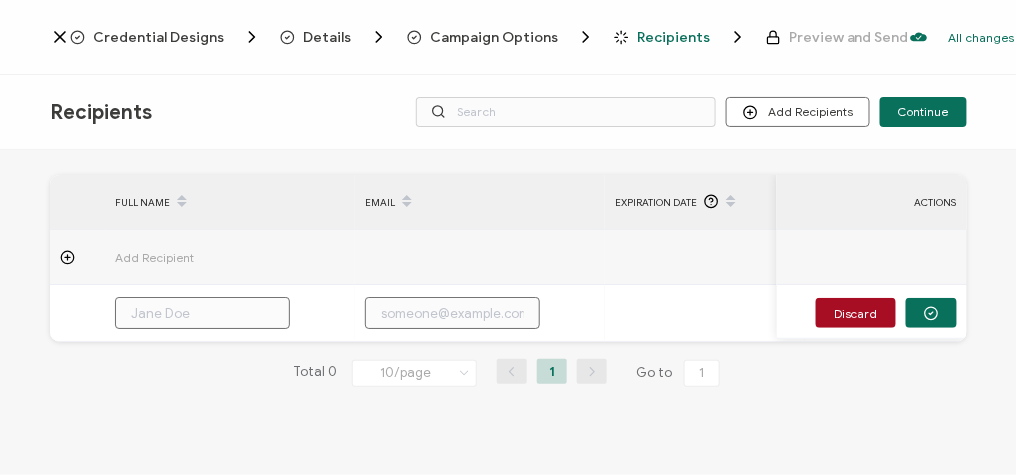 click 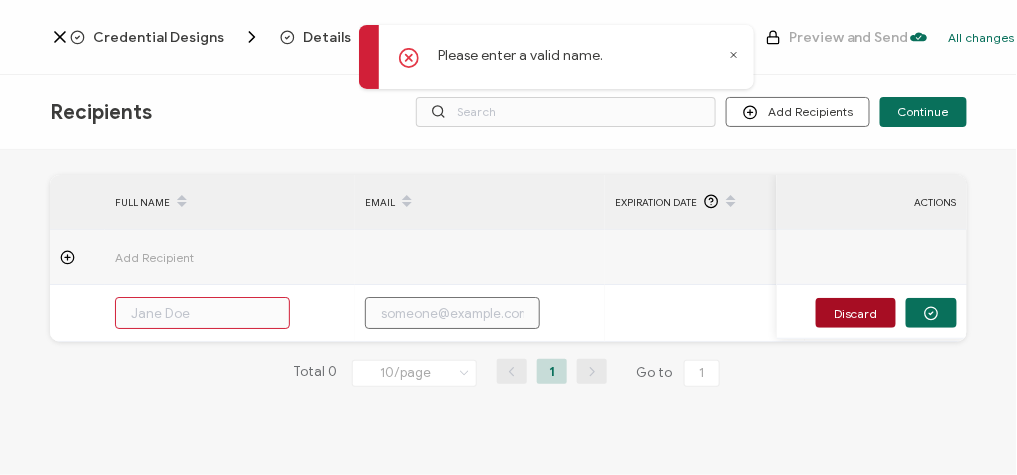 click 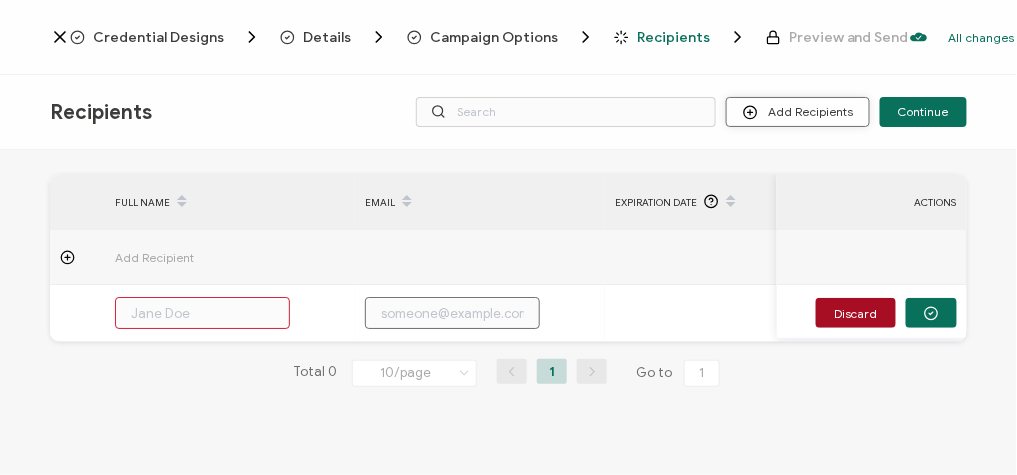 click on "Add Recipients" at bounding box center [798, 112] 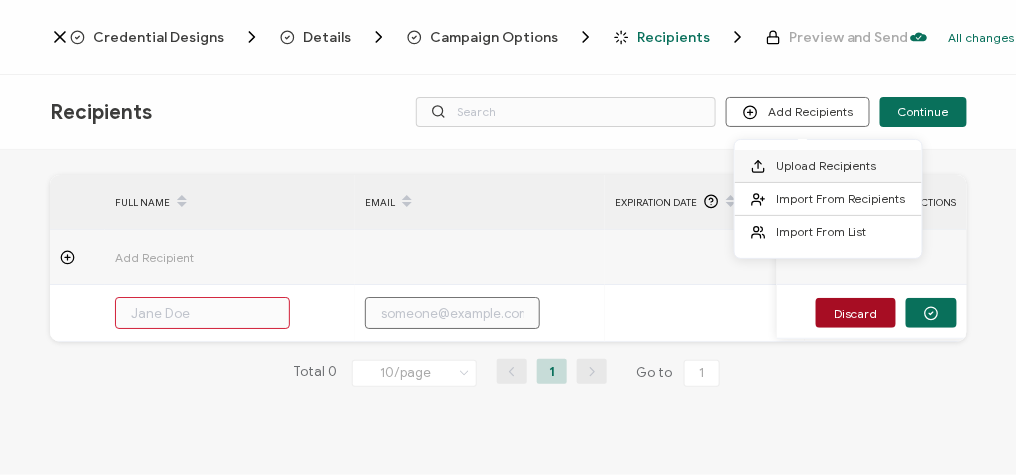 click on "Upload Recipients" at bounding box center [826, 165] 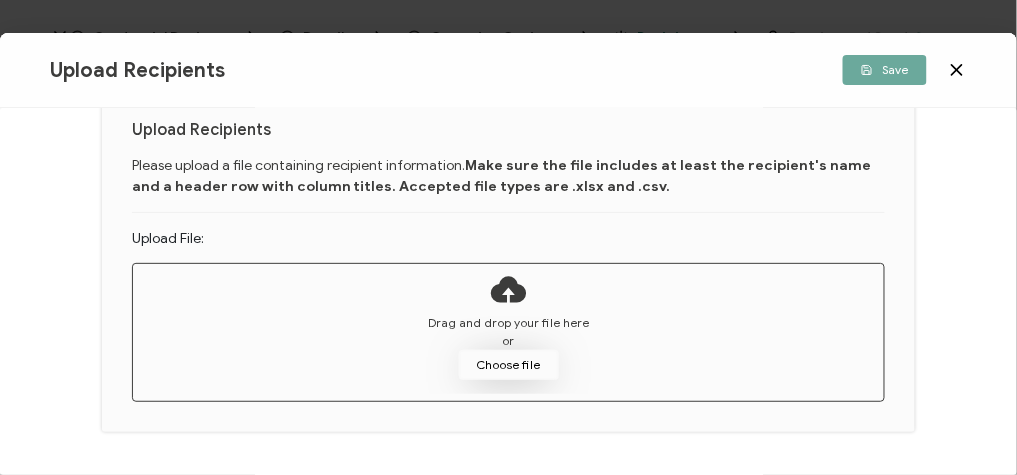 scroll, scrollTop: 160, scrollLeft: 0, axis: vertical 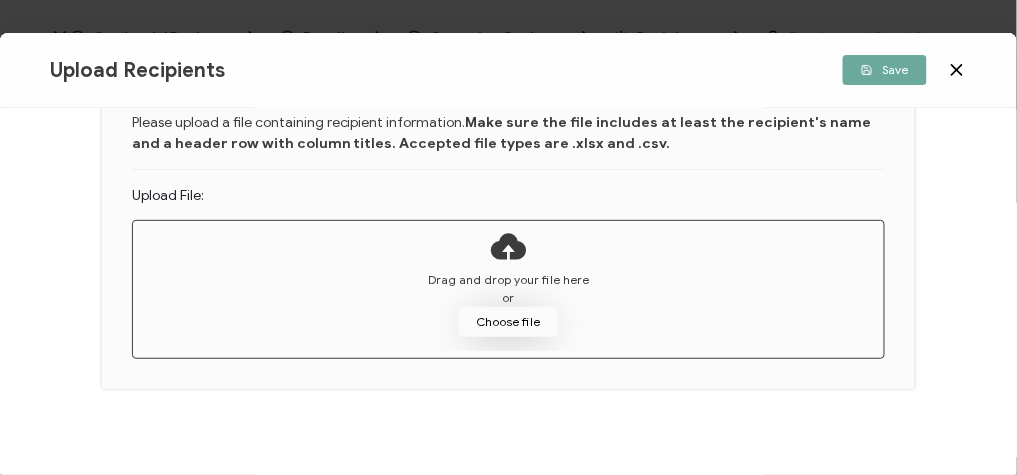 click on "Choose file" at bounding box center [509, 322] 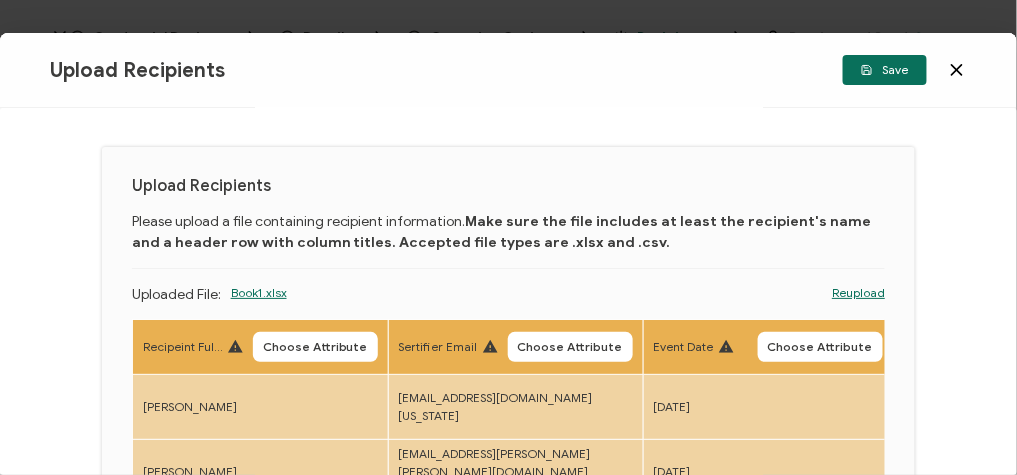 scroll, scrollTop: 0, scrollLeft: 0, axis: both 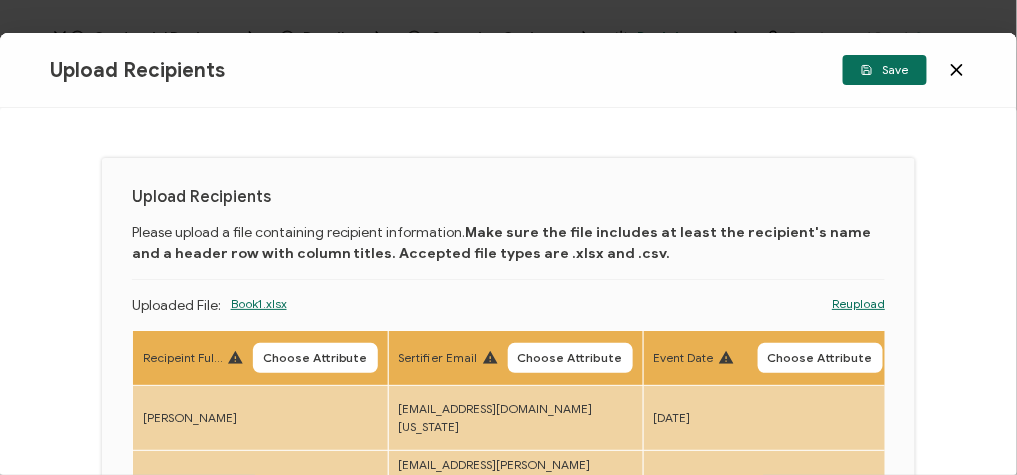 click 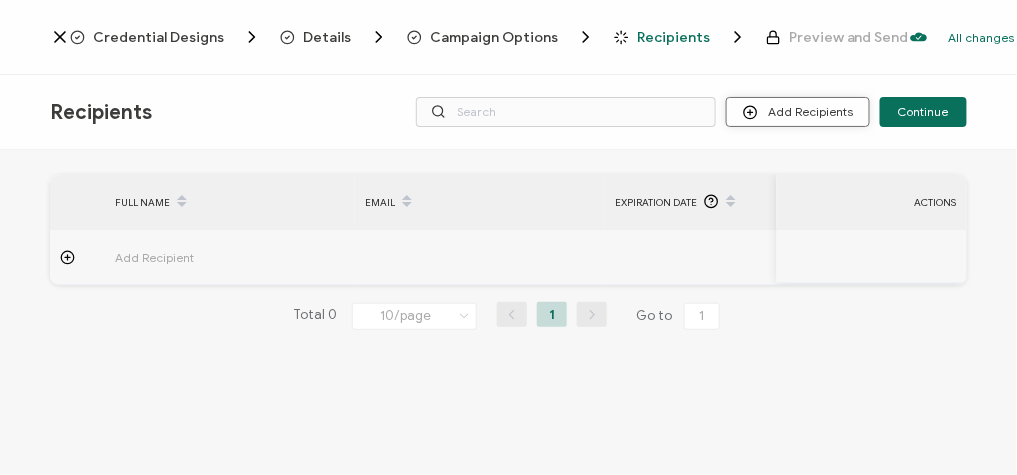 click on "Add Recipients" at bounding box center (798, 112) 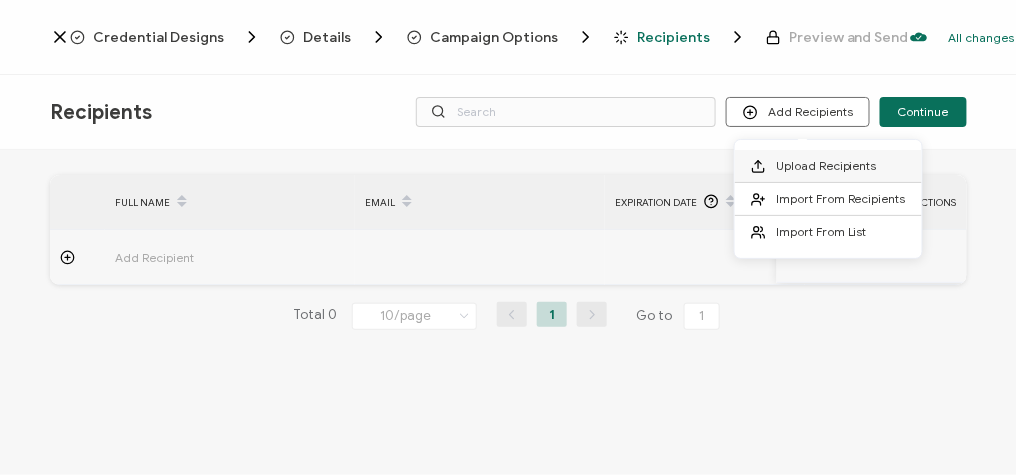 click on "Upload Recipients" at bounding box center (828, 166) 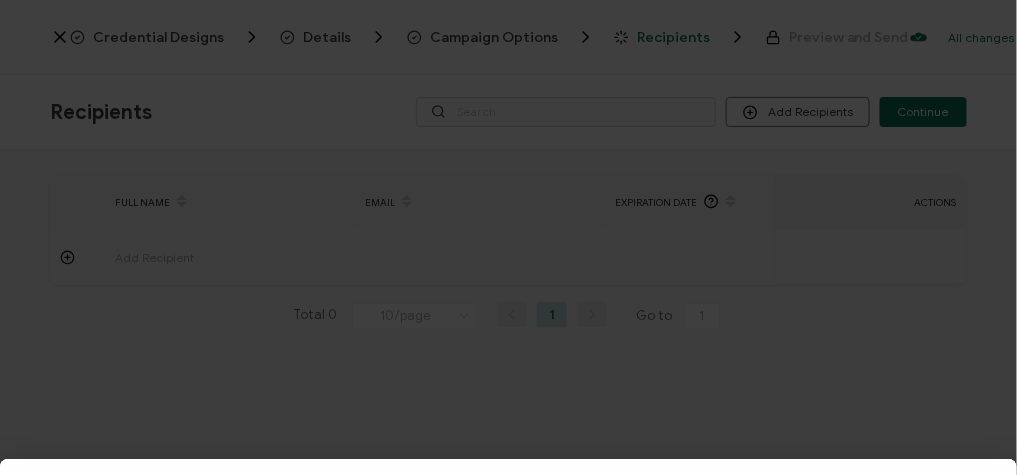 scroll, scrollTop: 160, scrollLeft: 0, axis: vertical 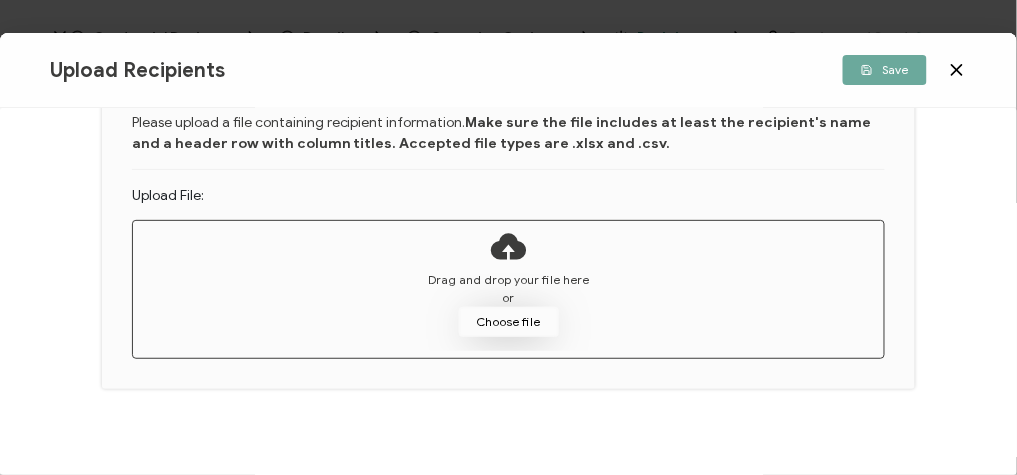 click on "Choose file" at bounding box center [509, 322] 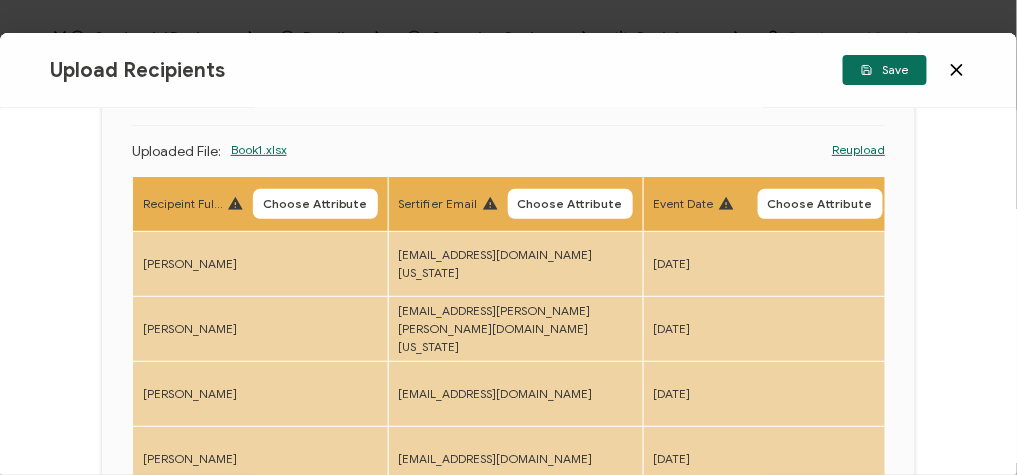 scroll, scrollTop: 0, scrollLeft: 0, axis: both 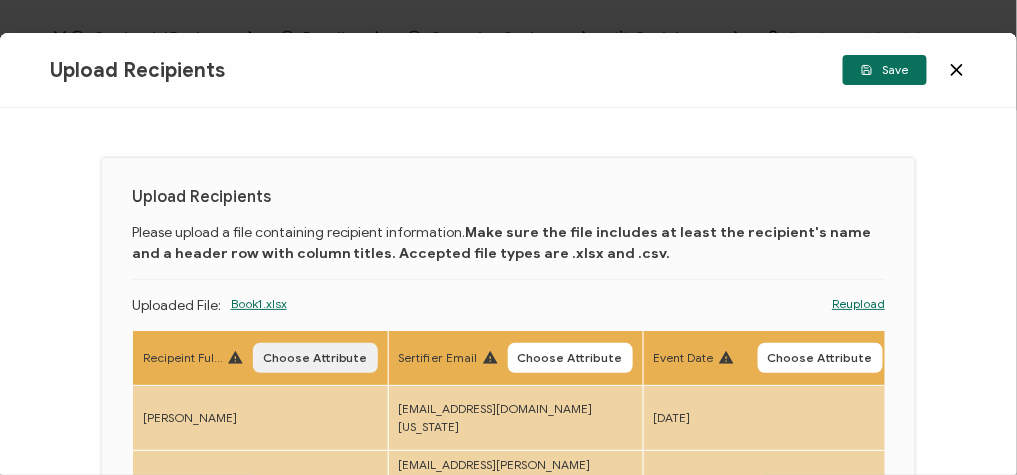 click on "Choose Attribute" at bounding box center (315, 358) 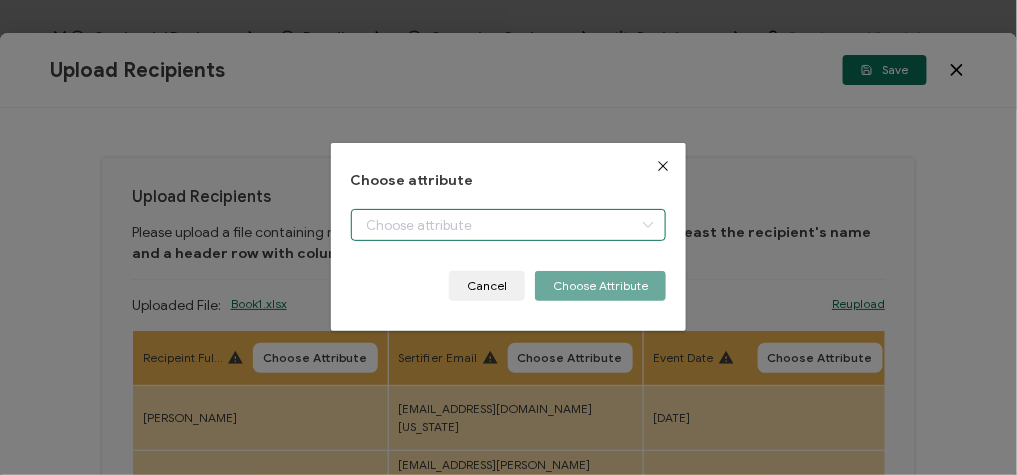 click on "Credential Designs       Details       Campaign Options       Recipients       Preview and Send
All changes saved
We save your content automatically as you keep working.
Changes are saved automatically. Any credentials sent from this campaign will update automatically. To undo modifications, re-edit the relevant element.
All changes saved
Last saved on [DATE] 04:19 PM
Recipients
Add Recipients
Continue
FULL NAME EMAIL Expiration Date   Issue Date   Event Date Location Delivery Method Field of Study" at bounding box center (508, 237) 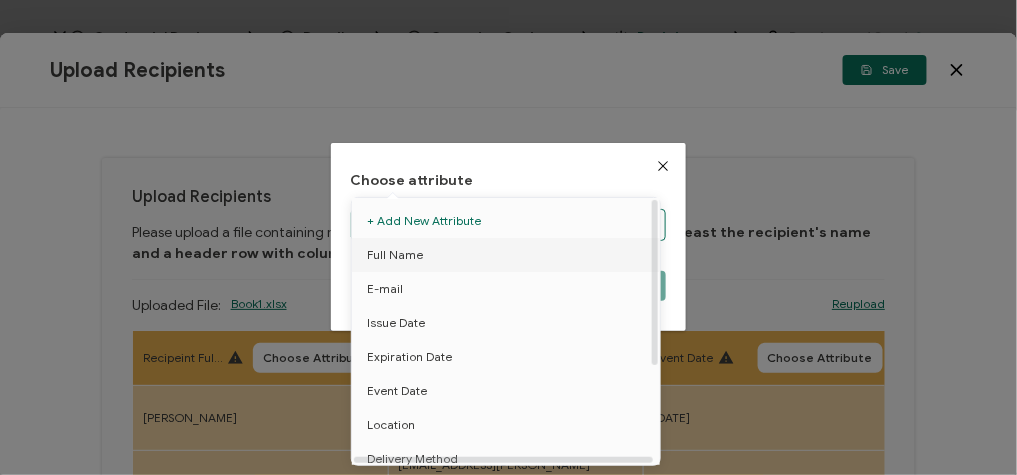 click on "Full Name" at bounding box center [509, 255] 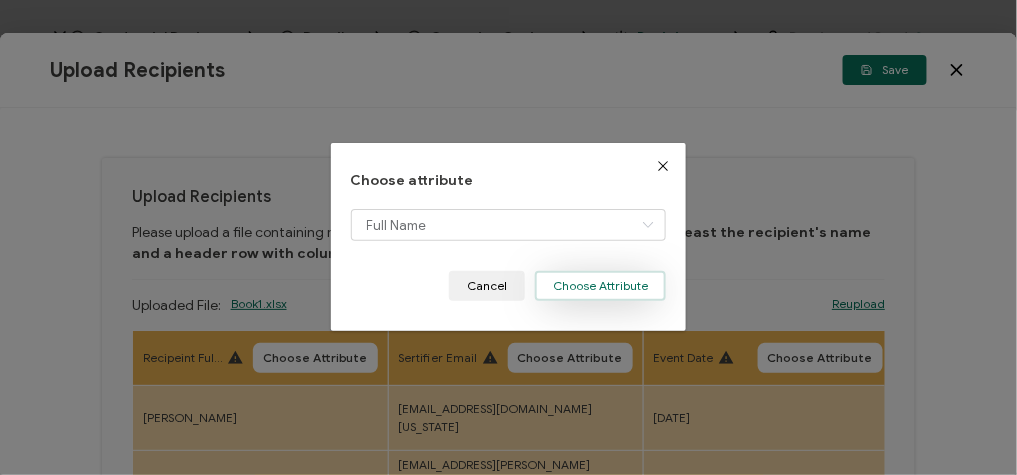 click on "Choose Attribute" at bounding box center [600, 286] 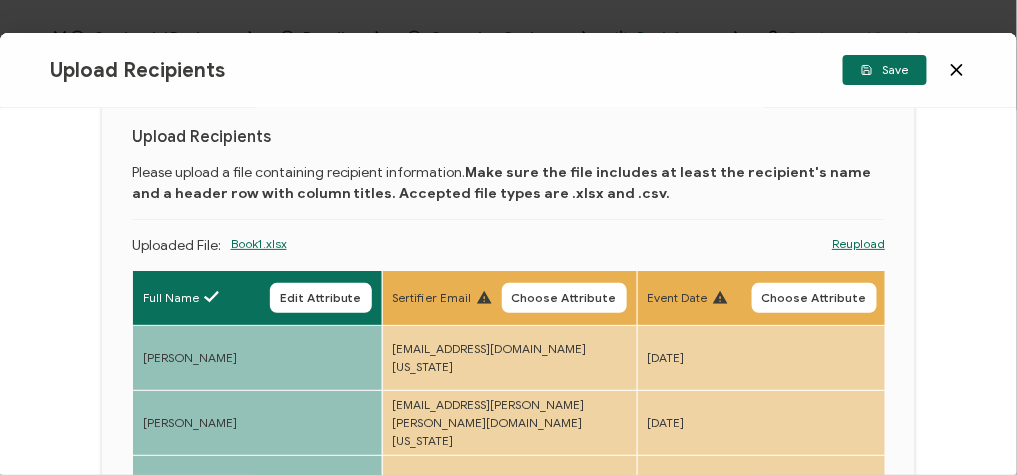 scroll, scrollTop: 160, scrollLeft: 0, axis: vertical 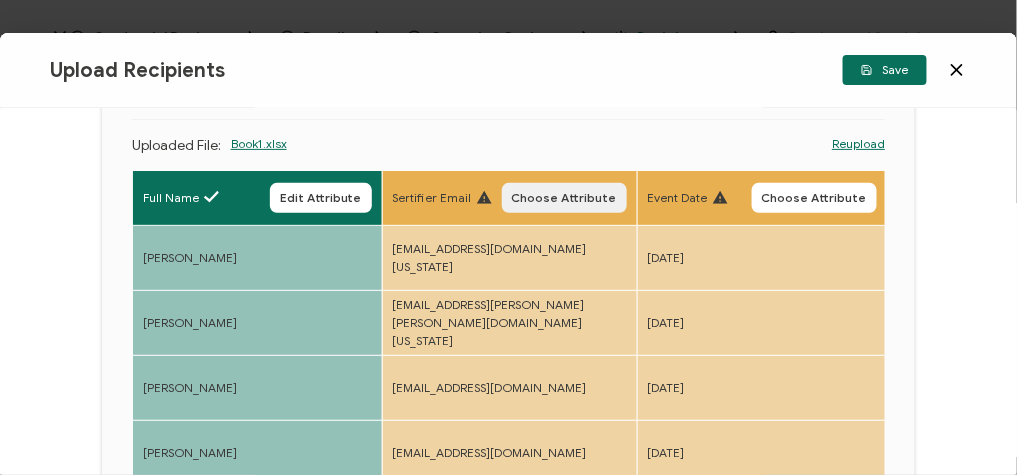 click on "Choose Attribute" at bounding box center [564, 198] 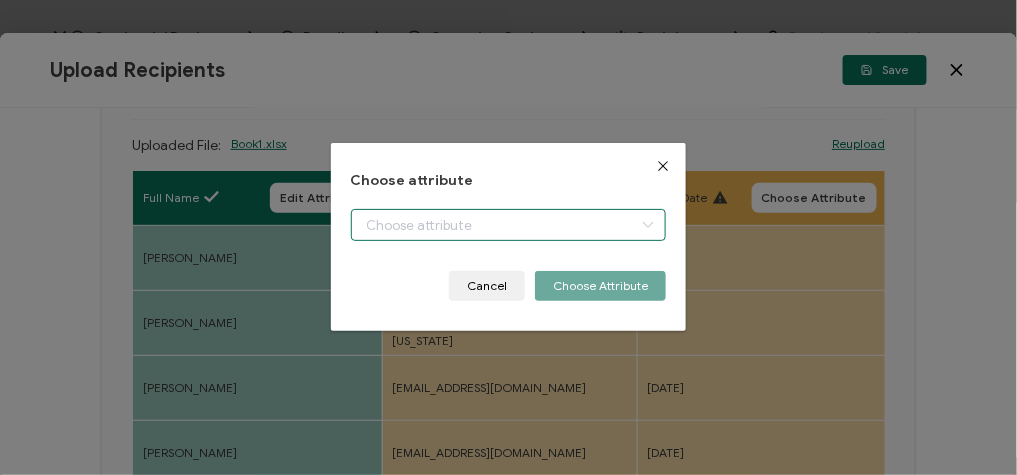 click on "Credential Designs       Details       Campaign Options       Recipients       Preview and Send
All changes saved
We save your content automatically as you keep working.
Changes are saved automatically. Any credentials sent from this campaign will update automatically. To undo modifications, re-edit the relevant element.
All changes saved
Last saved on [DATE] 04:19 PM
Recipients
Add Recipients
Continue
FULL NAME EMAIL Expiration Date   Issue Date   Event Date Location Delivery Method Field of Study" at bounding box center [508, 237] 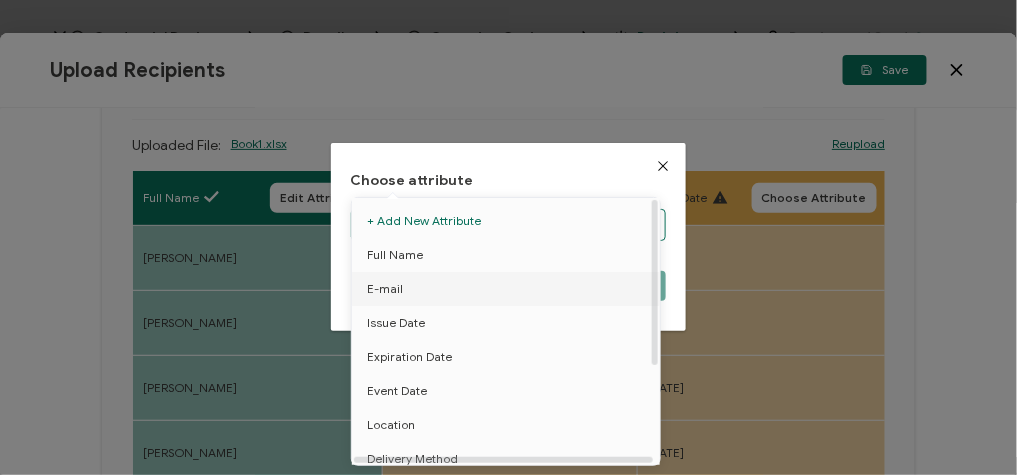 click on "E-mail" at bounding box center (509, 289) 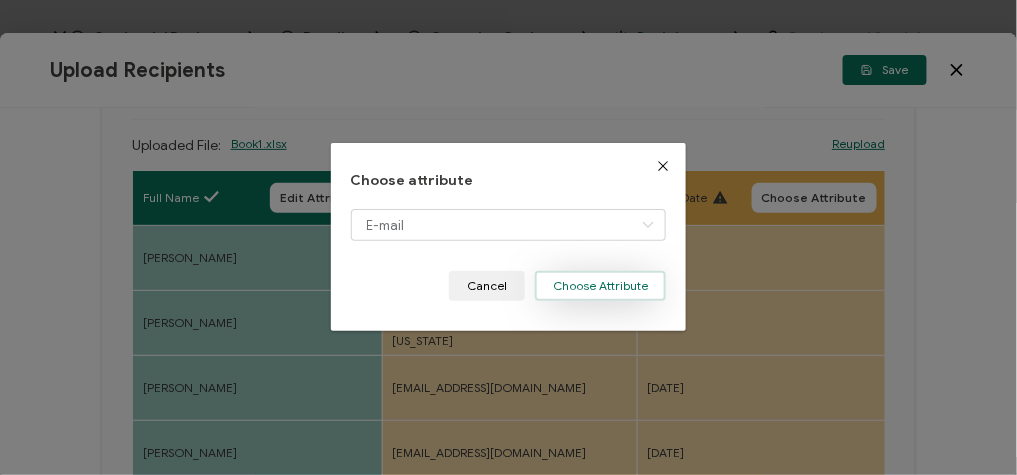 click on "Choose Attribute" at bounding box center [600, 286] 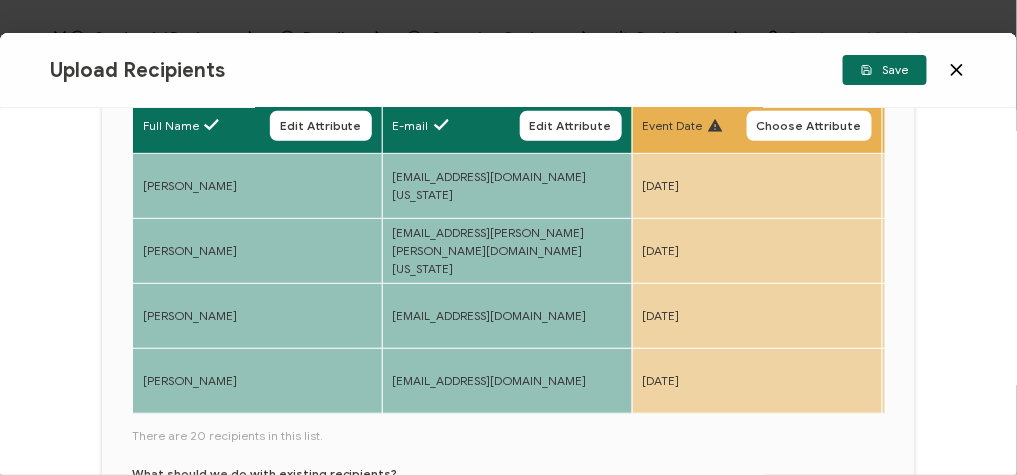 scroll, scrollTop: 320, scrollLeft: 0, axis: vertical 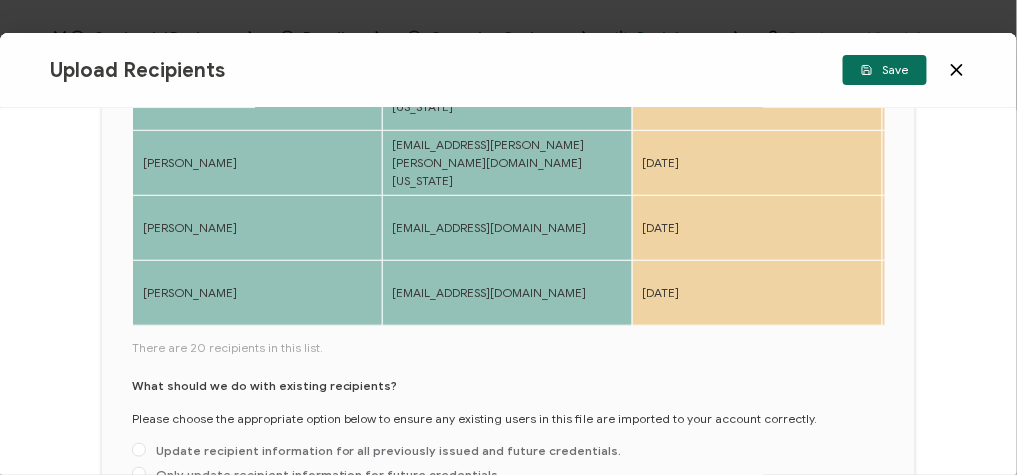 drag, startPoint x: 209, startPoint y: 332, endPoint x: 252, endPoint y: 341, distance: 43.931767 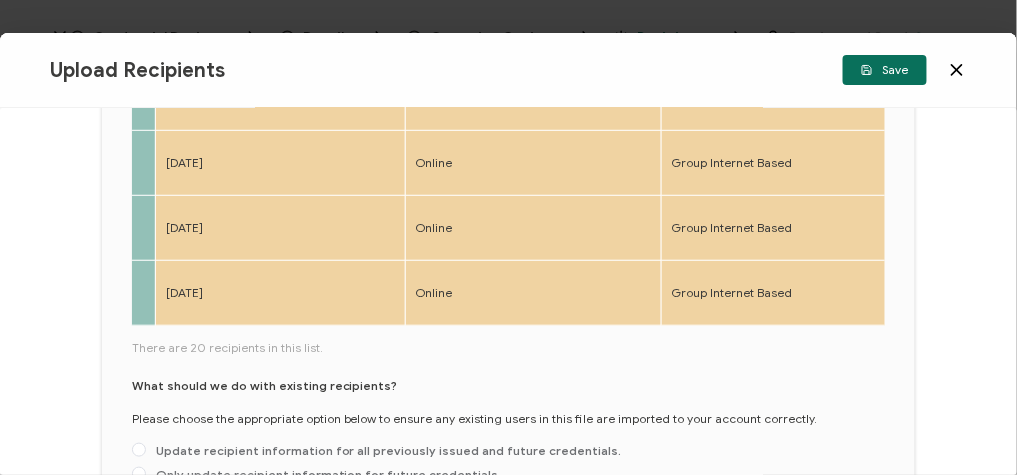 scroll, scrollTop: 0, scrollLeft: 521, axis: horizontal 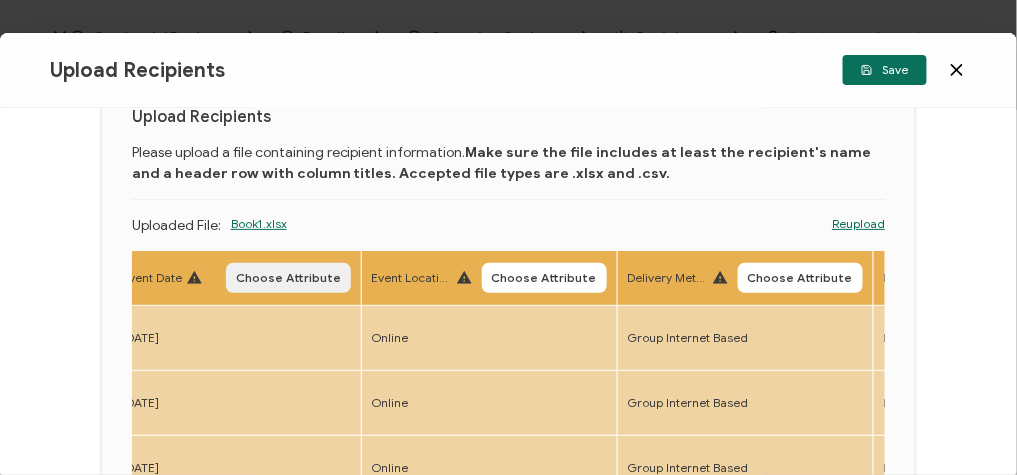 click on "Choose Attribute" at bounding box center (288, 278) 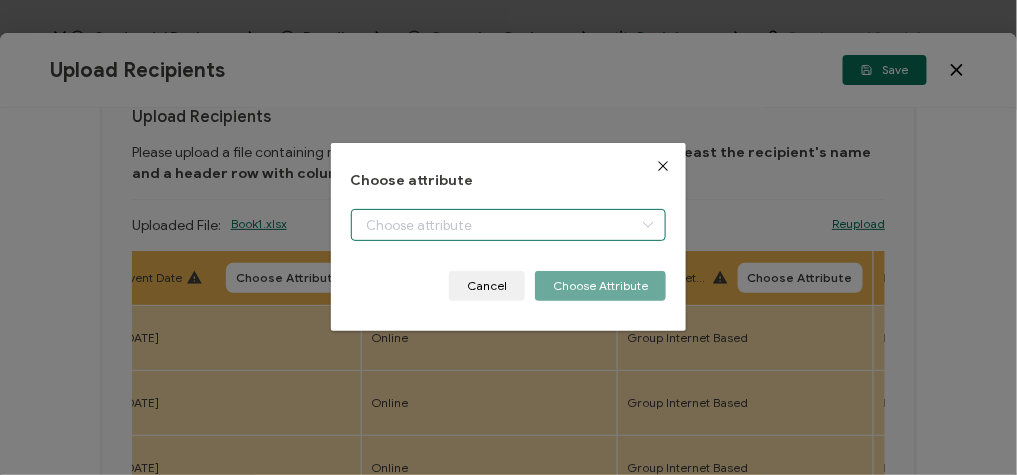 click on "Credential Designs       Details       Campaign Options       Recipients       Preview and Send
All changes saved
We save your content automatically as you keep working.
Changes are saved automatically. Any credentials sent from this campaign will update automatically. To undo modifications, re-edit the relevant element.
All changes saved
Last saved on [DATE] 04:19 PM
Recipients
Add Recipients
Continue
FULL NAME EMAIL Expiration Date   Issue Date   Event Date Location Delivery Method Field of Study" at bounding box center [508, 237] 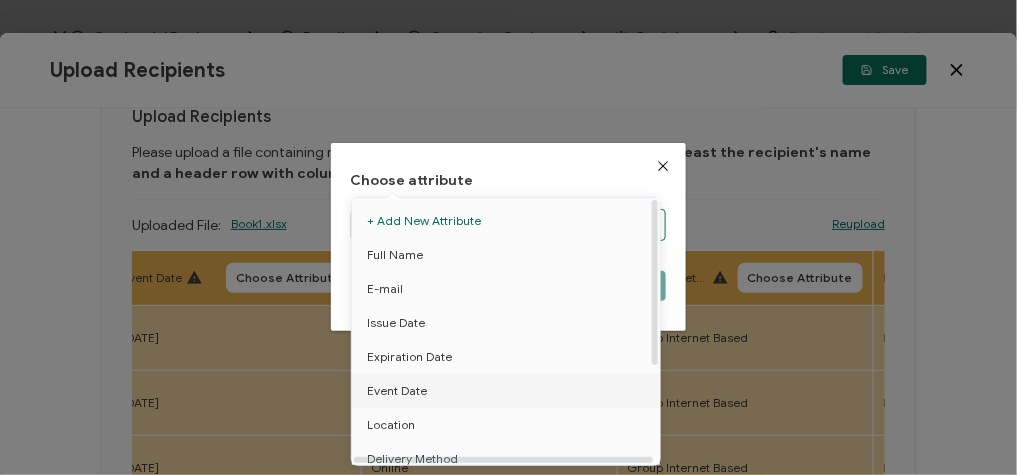 click on "Event Date" at bounding box center (397, 391) 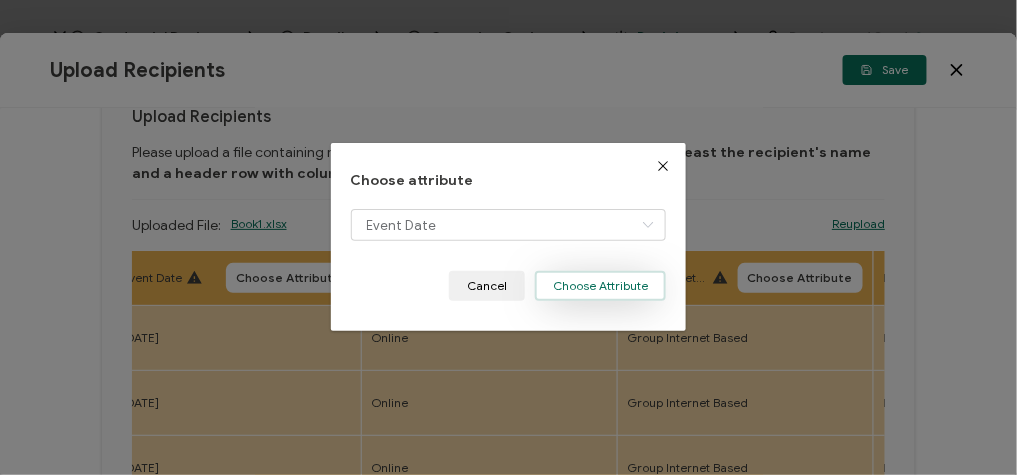 click on "Choose Attribute" at bounding box center [600, 286] 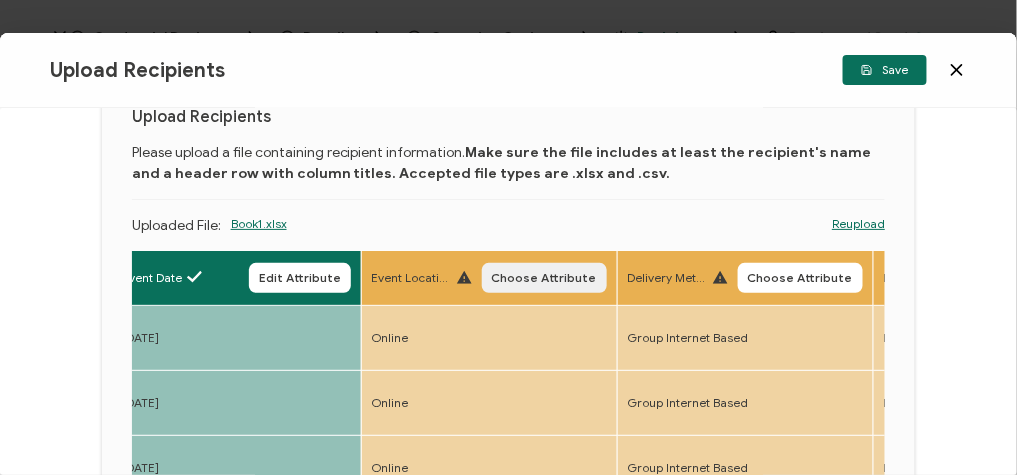 click on "Choose Attribute" at bounding box center [544, 278] 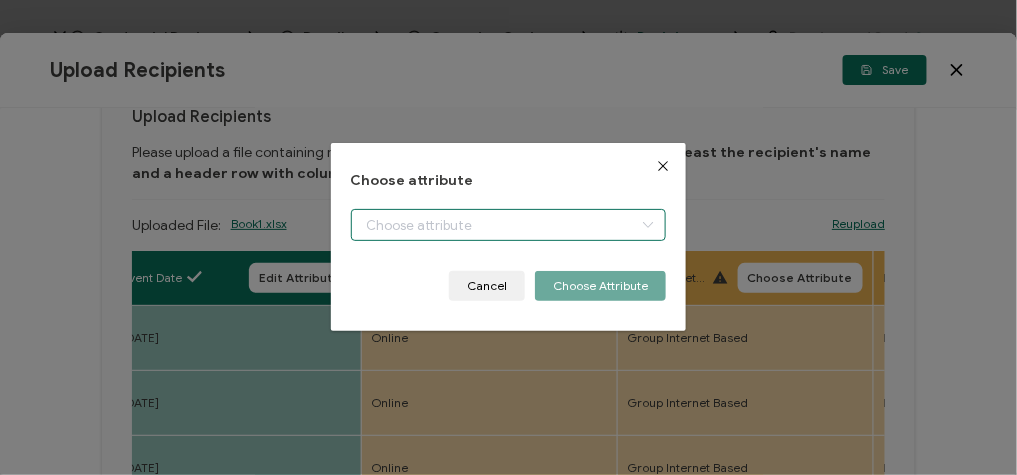 click on "Credential Designs       Details       Campaign Options       Recipients       Preview and Send
All changes saved
We save your content automatically as you keep working.
Changes are saved automatically. Any credentials sent from this campaign will update automatically. To undo modifications, re-edit the relevant element.
All changes saved
Last saved on [DATE] 04:19 PM
Recipients
Add Recipients
Continue
FULL NAME EMAIL Expiration Date   Issue Date   Event Date Location Delivery Method Field of Study" at bounding box center (508, 237) 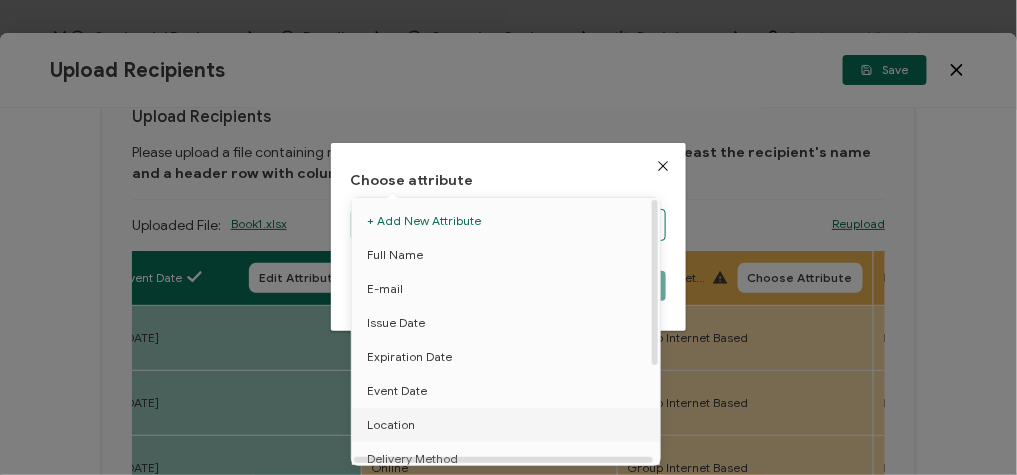 click on "Location" at bounding box center [391, 425] 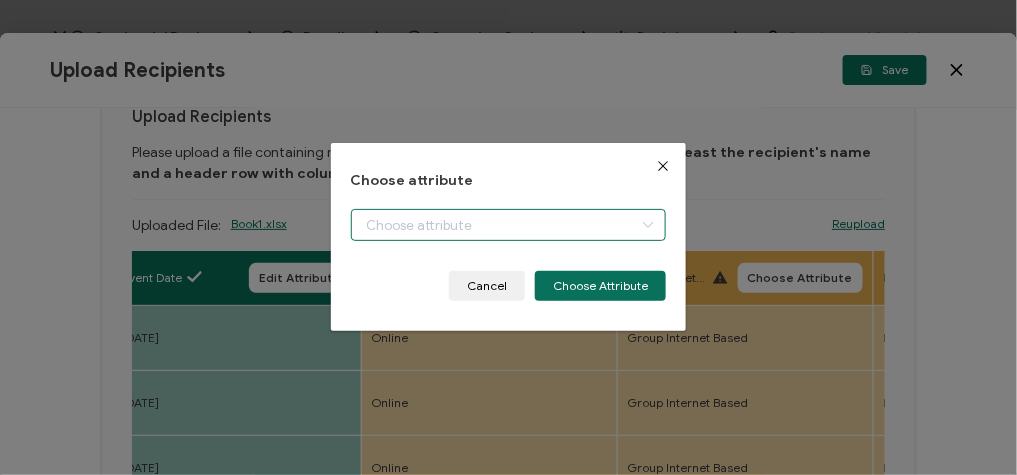 type on "Location" 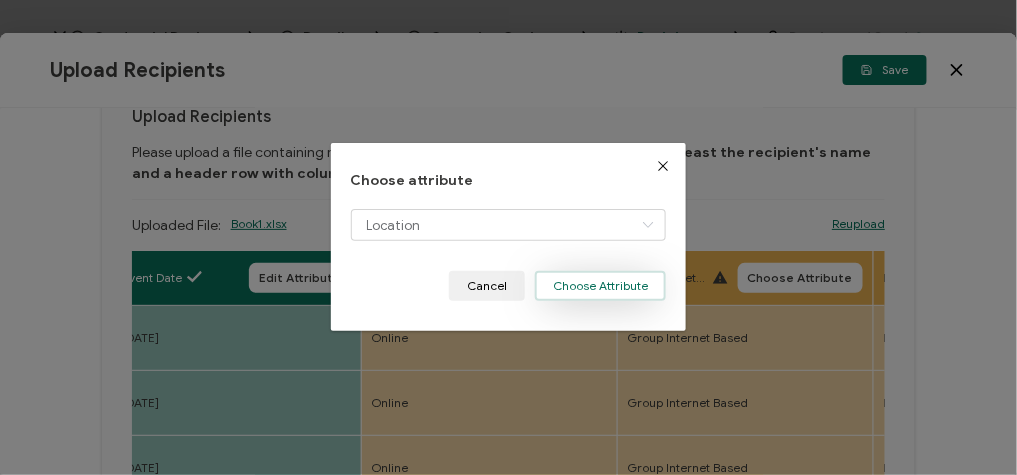 click on "Choose Attribute" at bounding box center (600, 286) 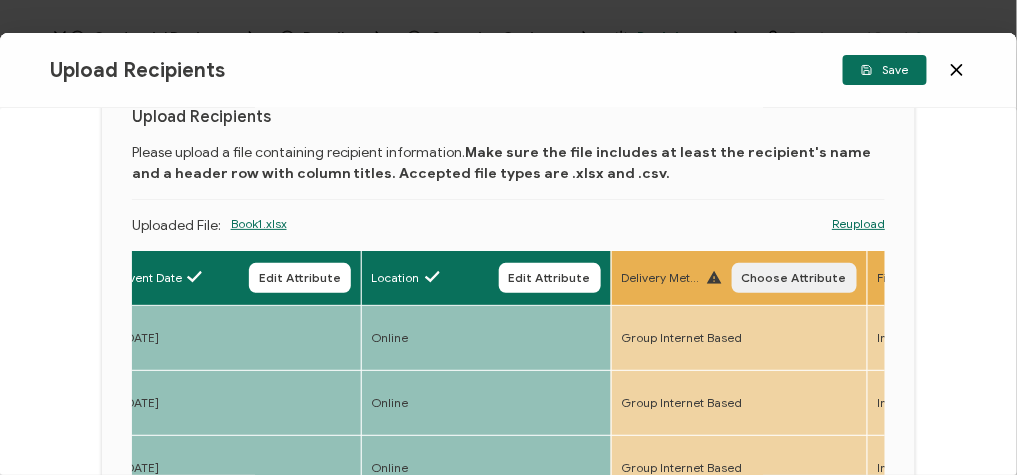 click on "Choose Attribute" at bounding box center [794, 278] 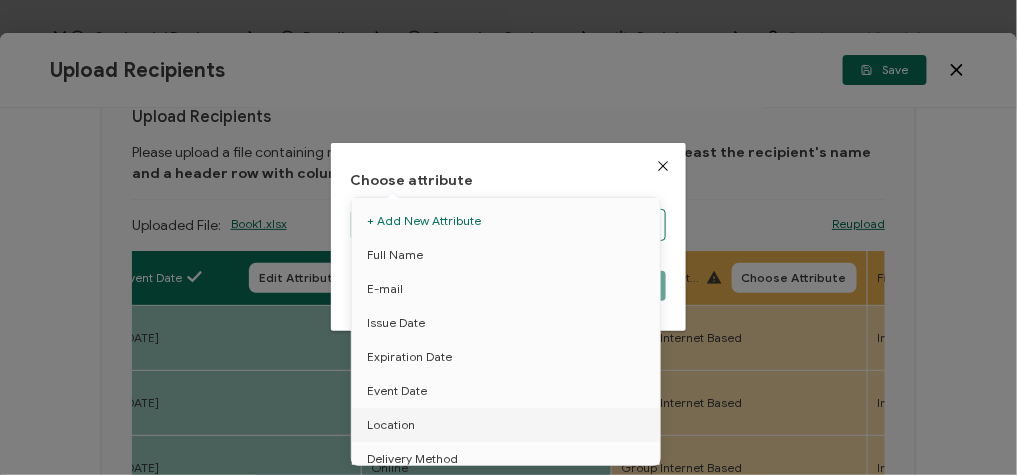 click at bounding box center [509, 225] 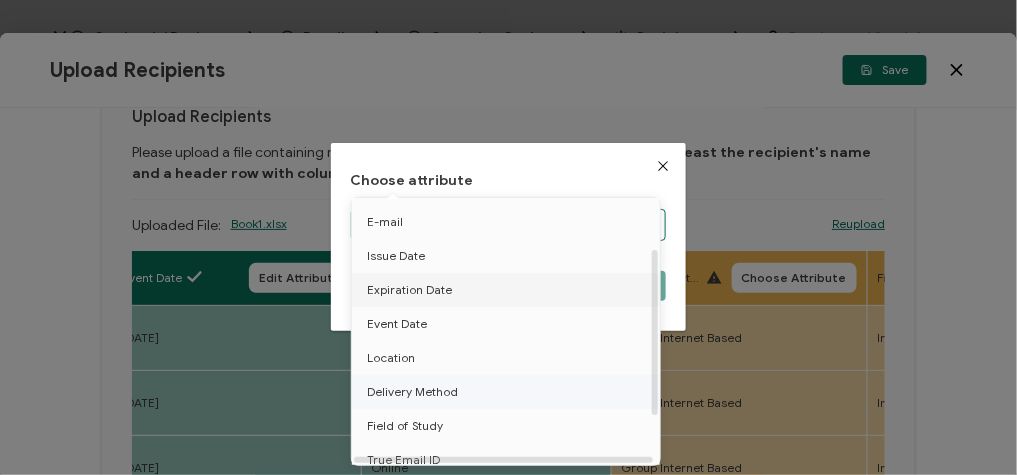 scroll, scrollTop: 80, scrollLeft: 0, axis: vertical 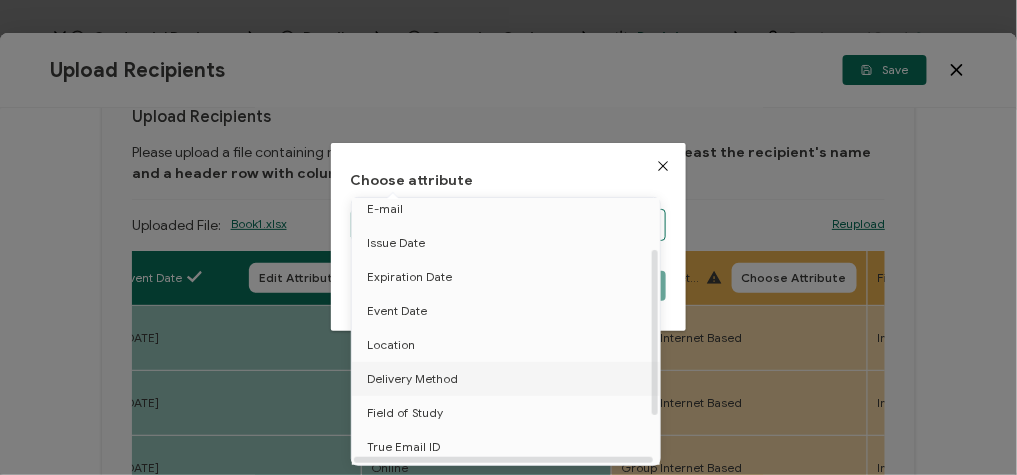 click on "Delivery Method" at bounding box center [412, 379] 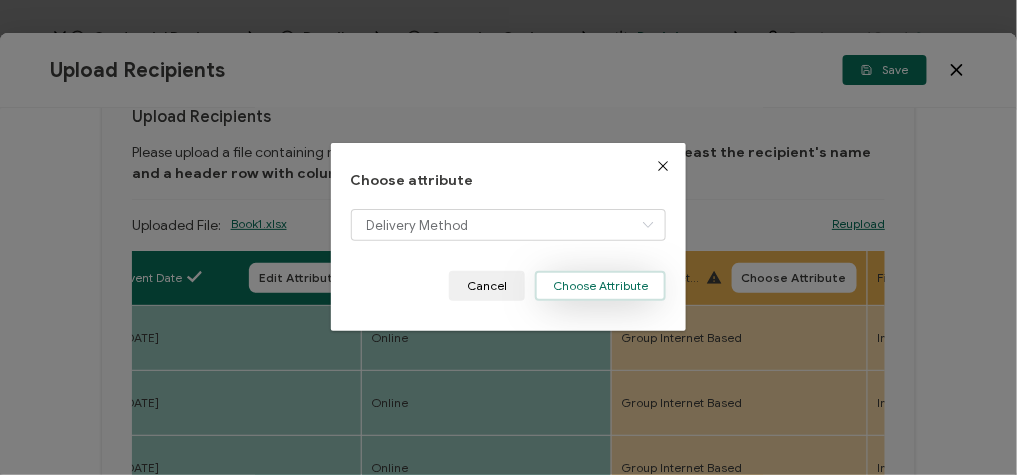 click on "Choose Attribute" at bounding box center [600, 286] 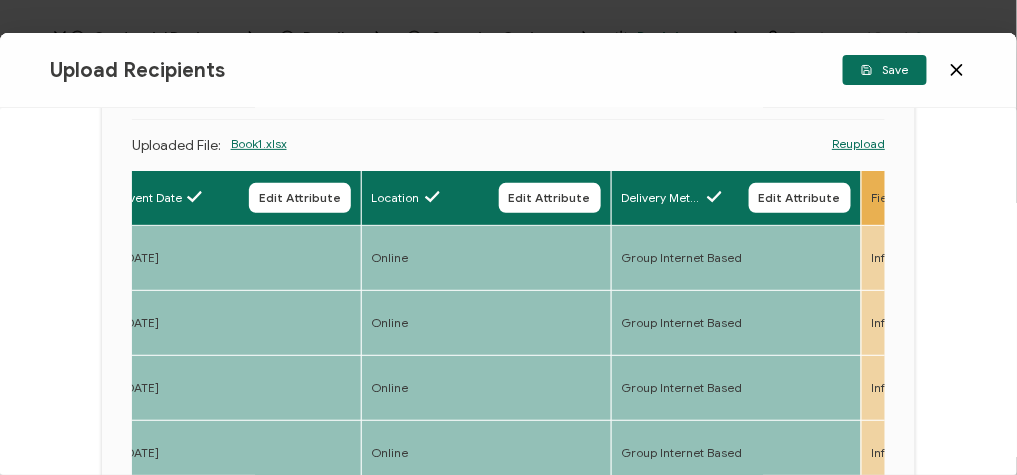 scroll, scrollTop: 240, scrollLeft: 0, axis: vertical 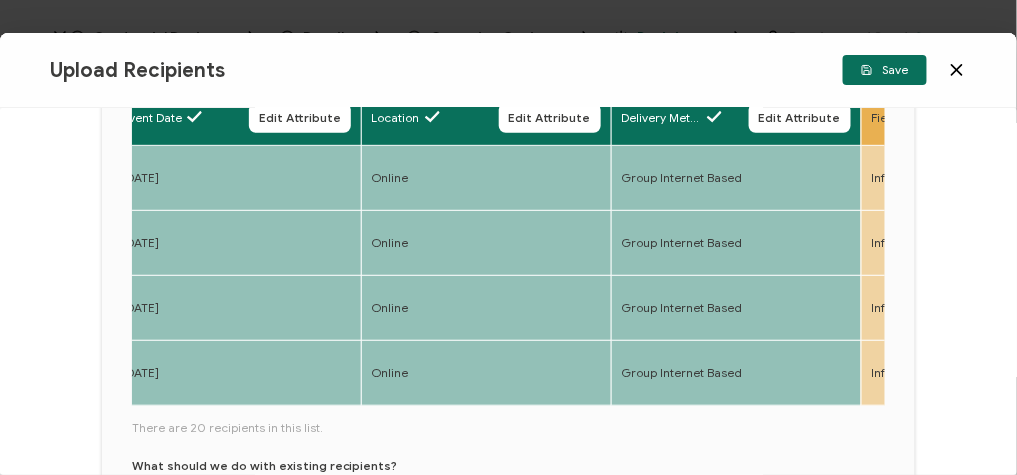drag, startPoint x: 241, startPoint y: 405, endPoint x: 286, endPoint y: 413, distance: 45.705578 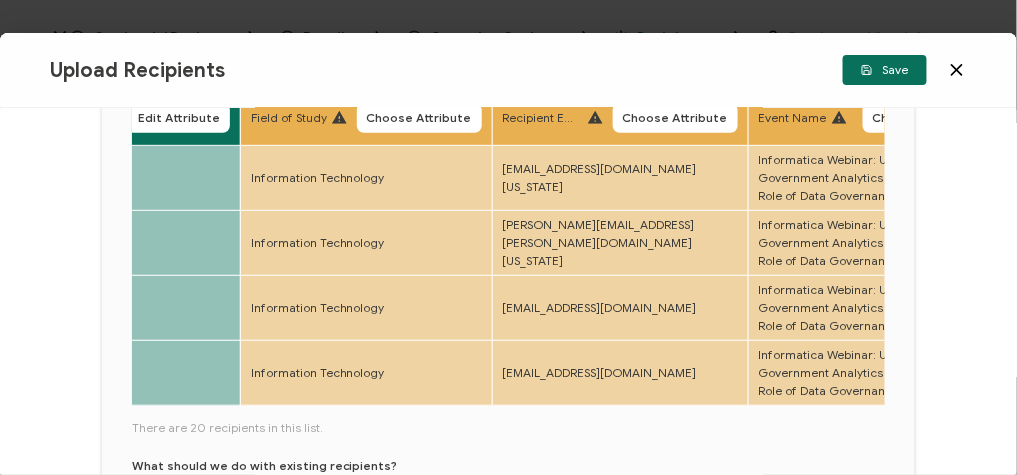 scroll, scrollTop: 0, scrollLeft: 1234, axis: horizontal 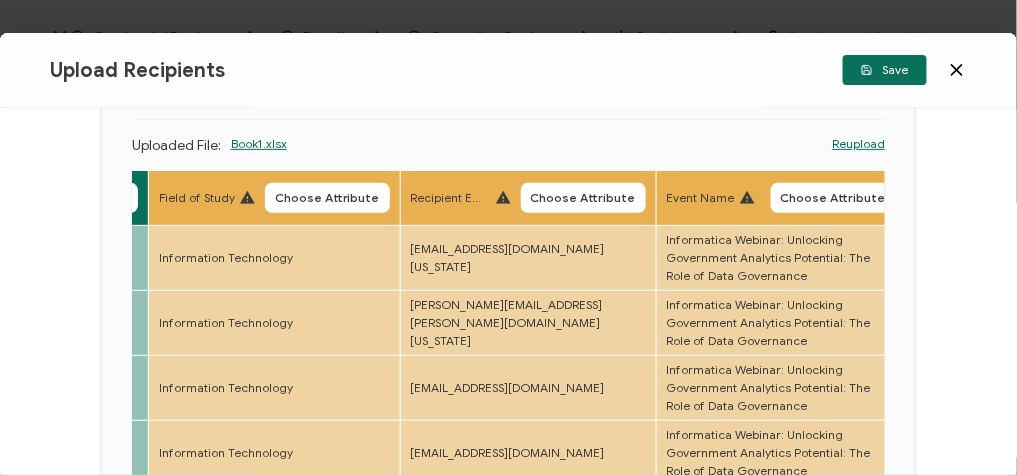 click on "Field of Study       Choose Attribute" at bounding box center [274, 198] 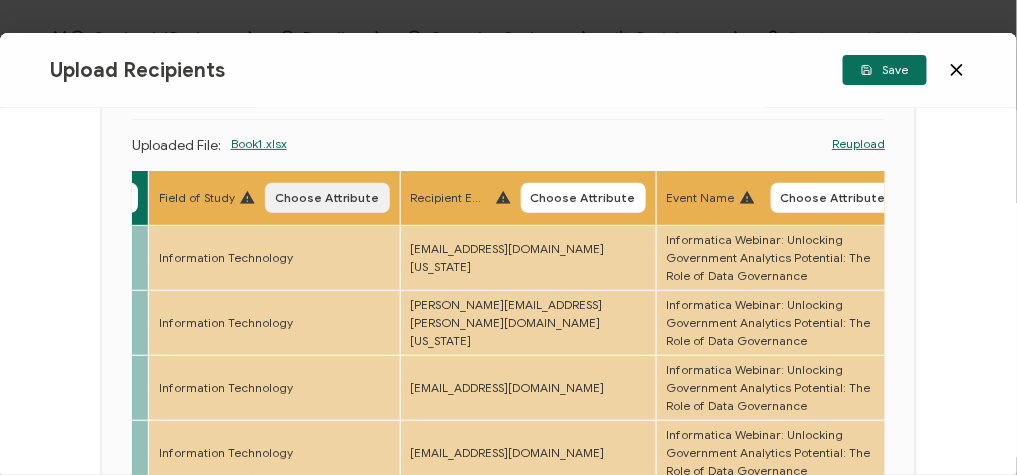 click on "Choose Attribute" at bounding box center [327, 198] 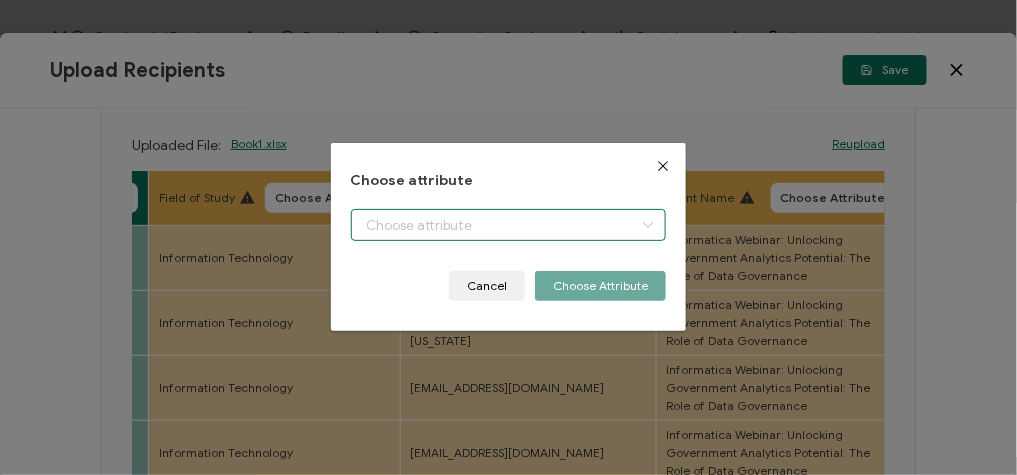 click on "Credential Designs       Details       Campaign Options       Recipients       Preview and Send
All changes saved
We save your content automatically as you keep working.
Changes are saved automatically. Any credentials sent from this campaign will update automatically. To undo modifications, re-edit the relevant element.
All changes saved
Last saved on [DATE] 04:19 PM
Recipients
Add Recipients
Continue
FULL NAME EMAIL Expiration Date   Issue Date   Event Date Location Delivery Method Field of Study" at bounding box center (508, 237) 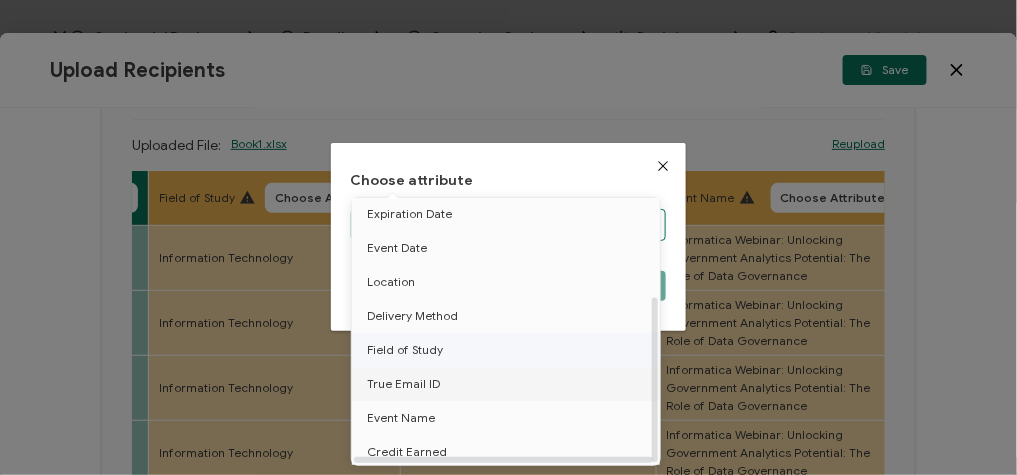 scroll, scrollTop: 155, scrollLeft: 0, axis: vertical 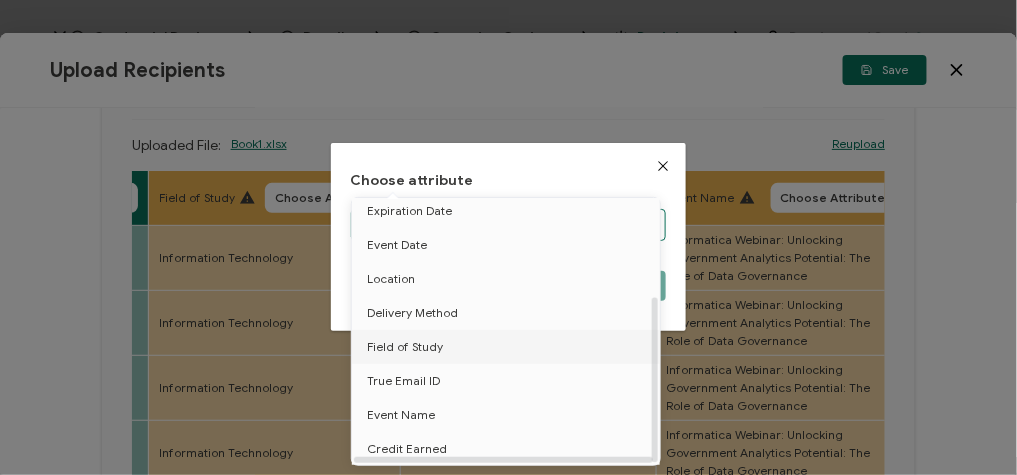 click on "Field of Study" at bounding box center (405, 347) 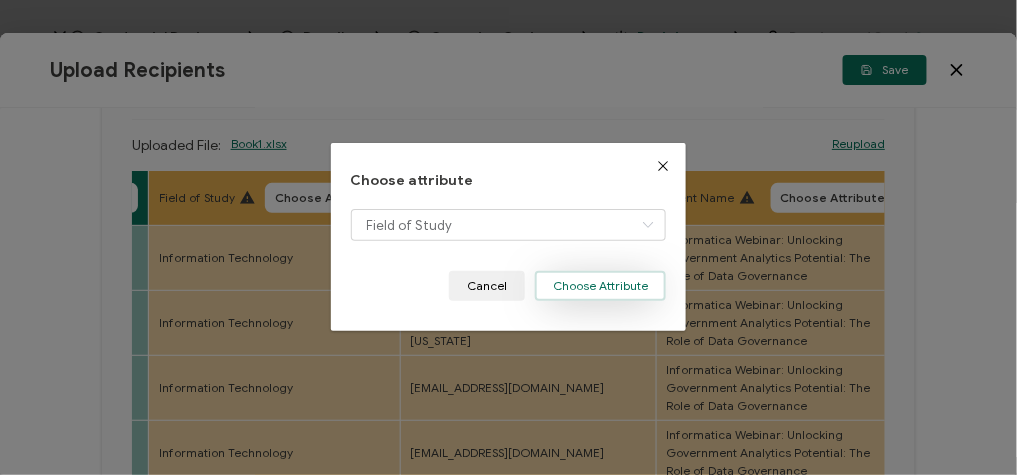 click on "Choose Attribute" at bounding box center (600, 286) 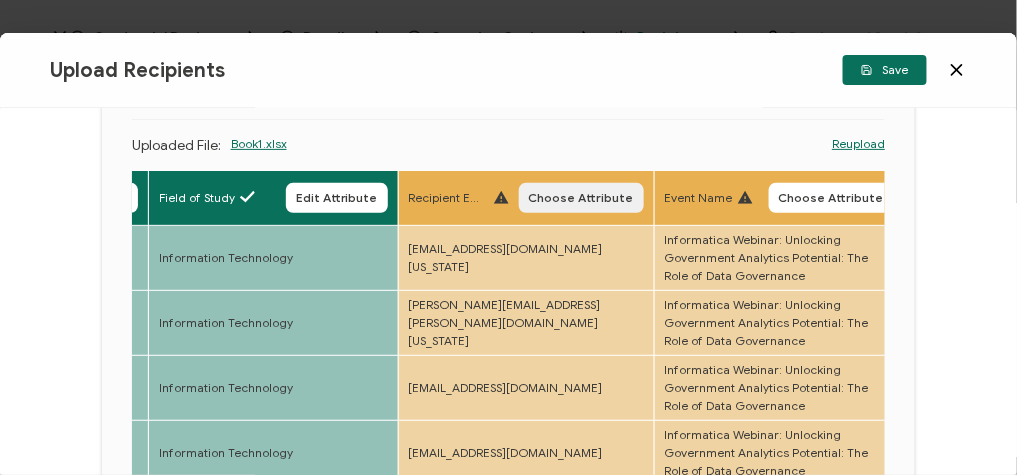 click on "Choose Attribute" at bounding box center [581, 198] 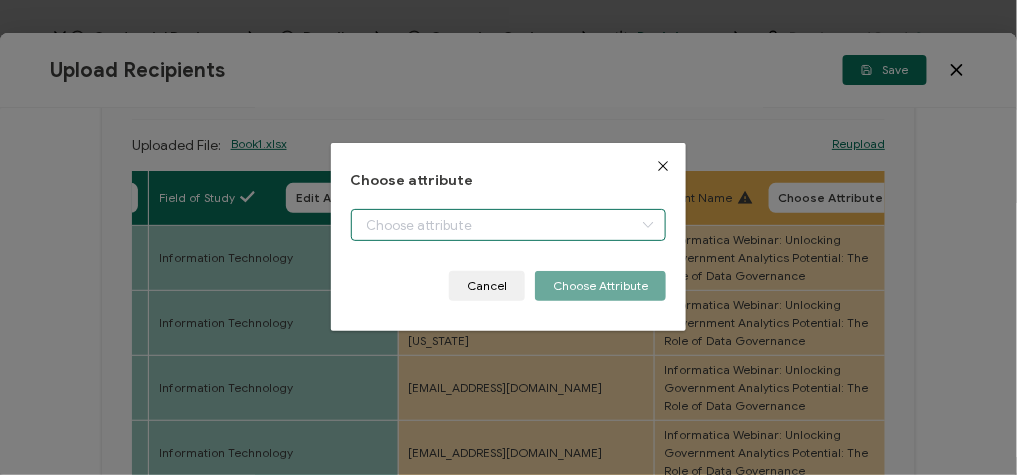 click at bounding box center (509, 225) 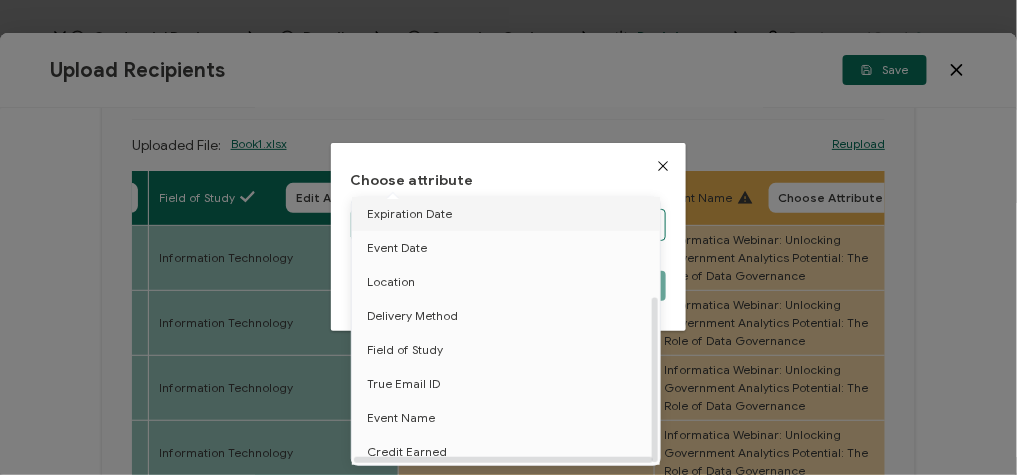 scroll, scrollTop: 155, scrollLeft: 0, axis: vertical 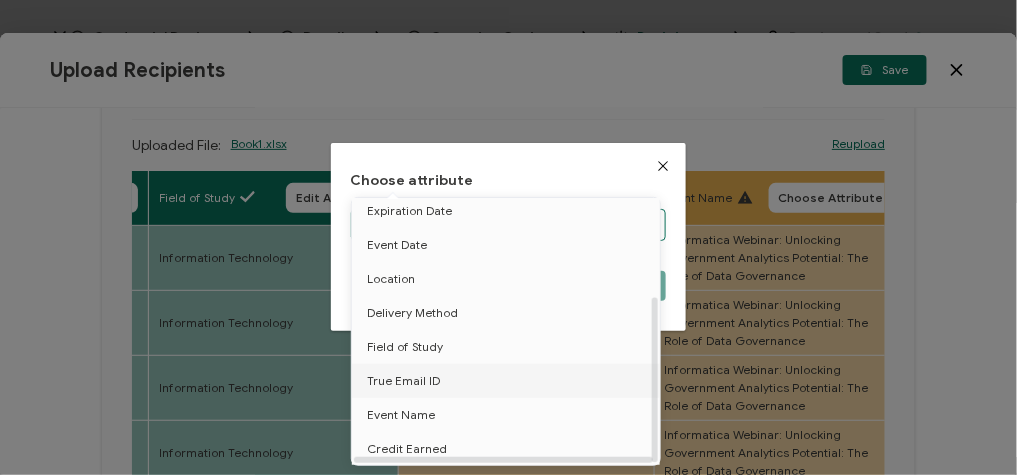 click on "True Email ID" at bounding box center (509, 381) 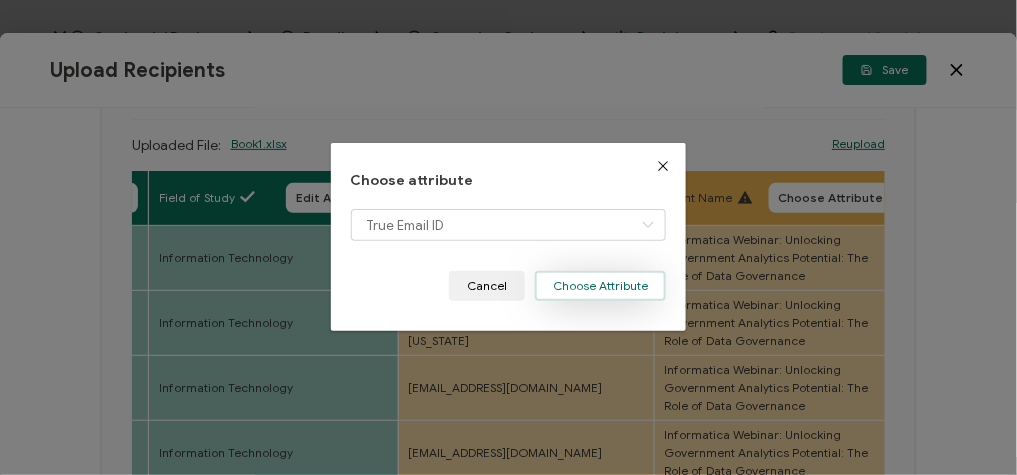 click on "Choose Attribute" at bounding box center (600, 286) 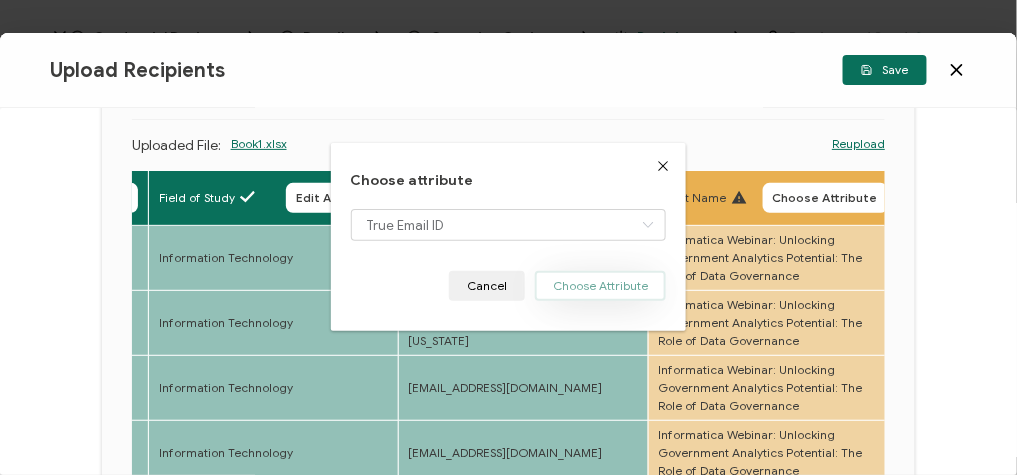 type 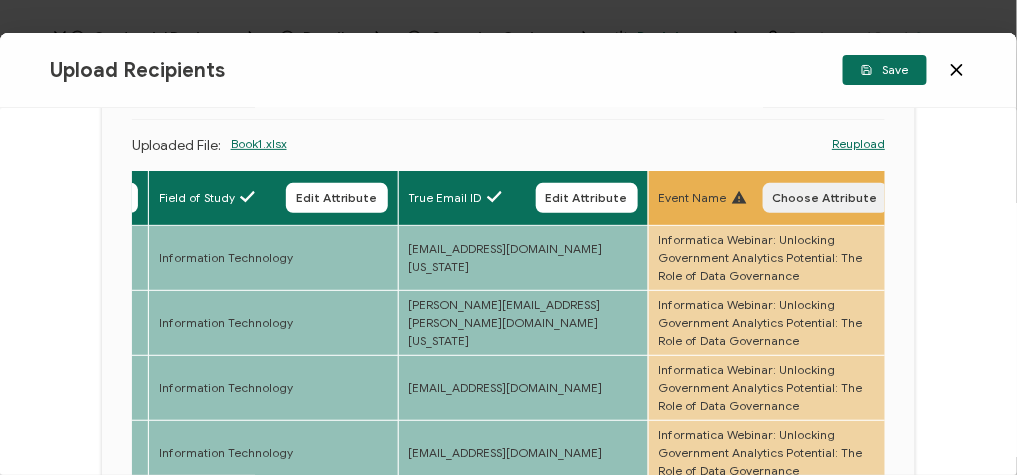 click on "Choose Attribute" at bounding box center [825, 198] 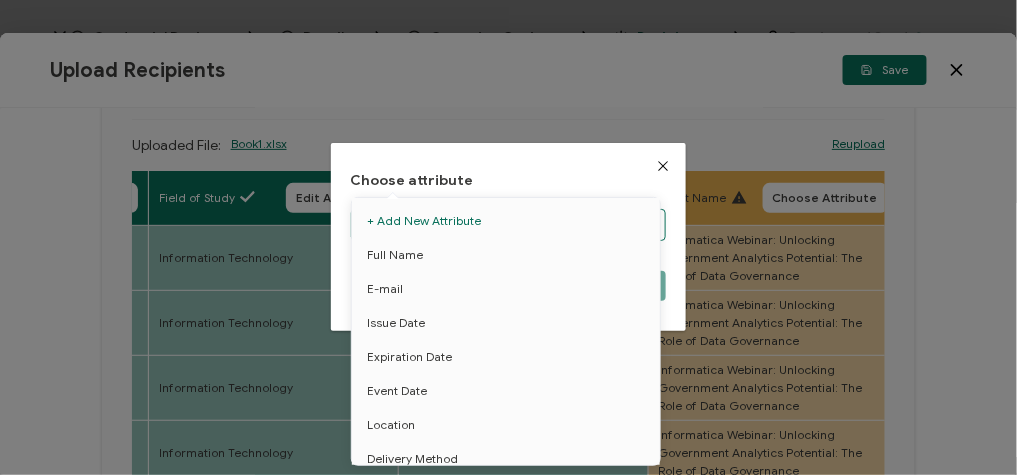 click at bounding box center [509, 225] 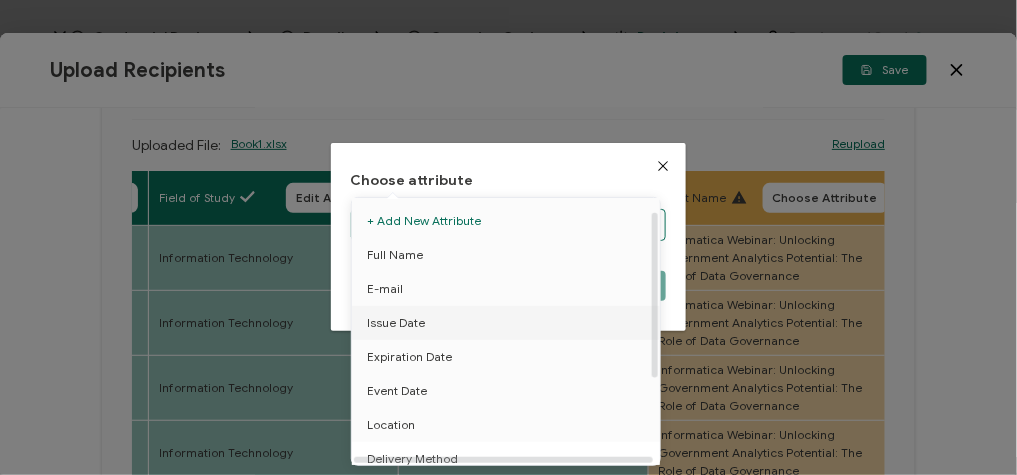 scroll, scrollTop: 155, scrollLeft: 0, axis: vertical 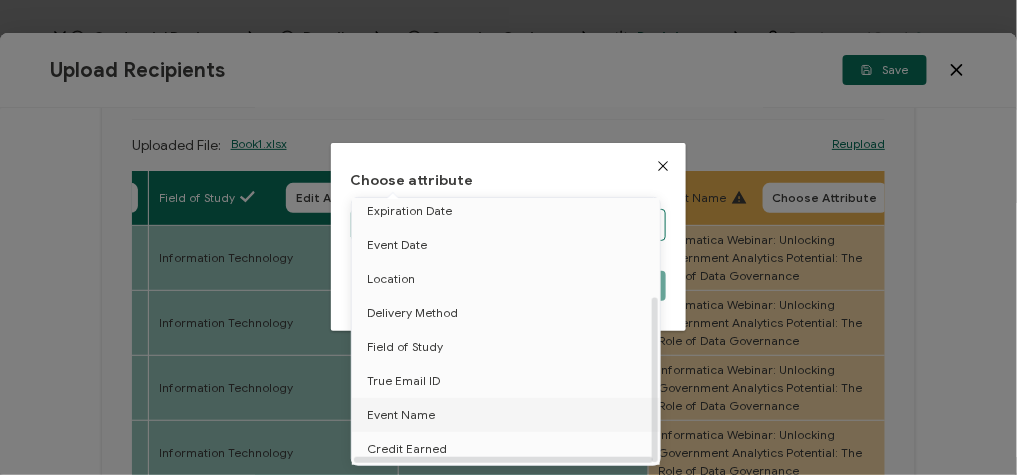 click on "Event Name" at bounding box center (401, 415) 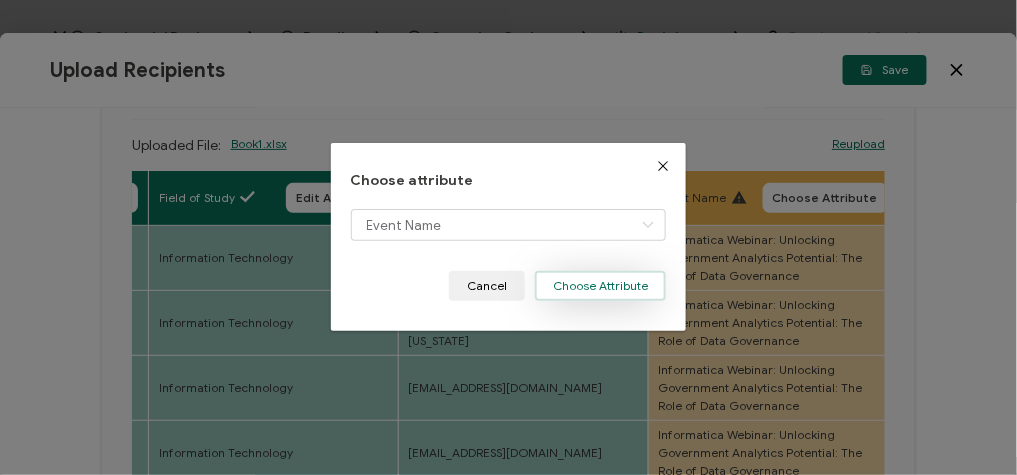 click on "Choose Attribute" at bounding box center [600, 286] 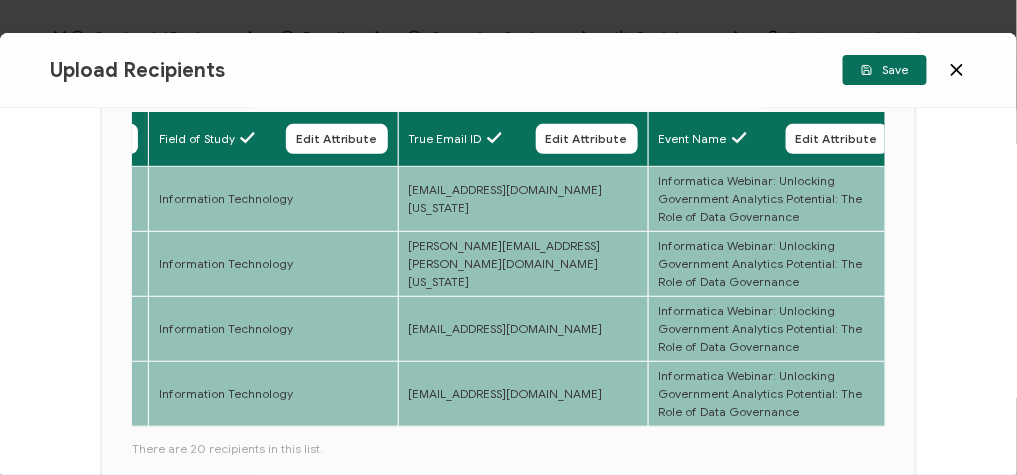 scroll, scrollTop: 240, scrollLeft: 0, axis: vertical 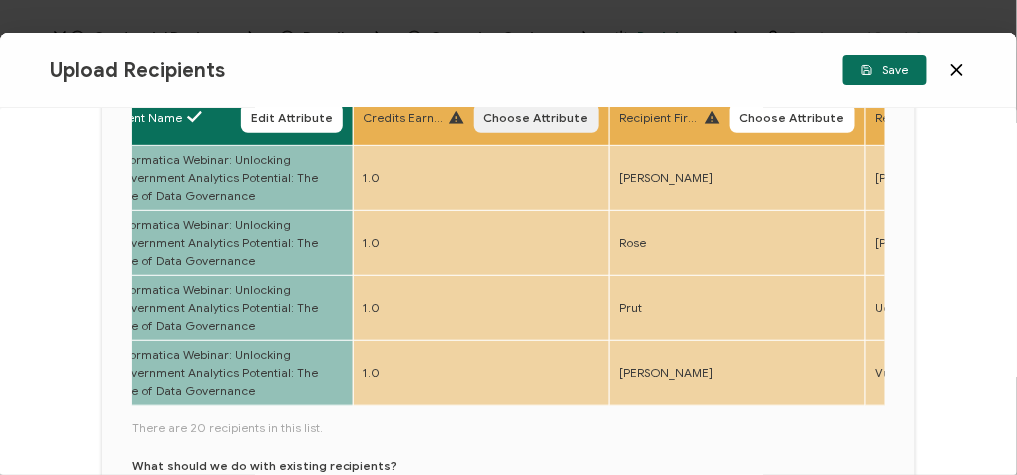click on "Choose Attribute" at bounding box center [536, 118] 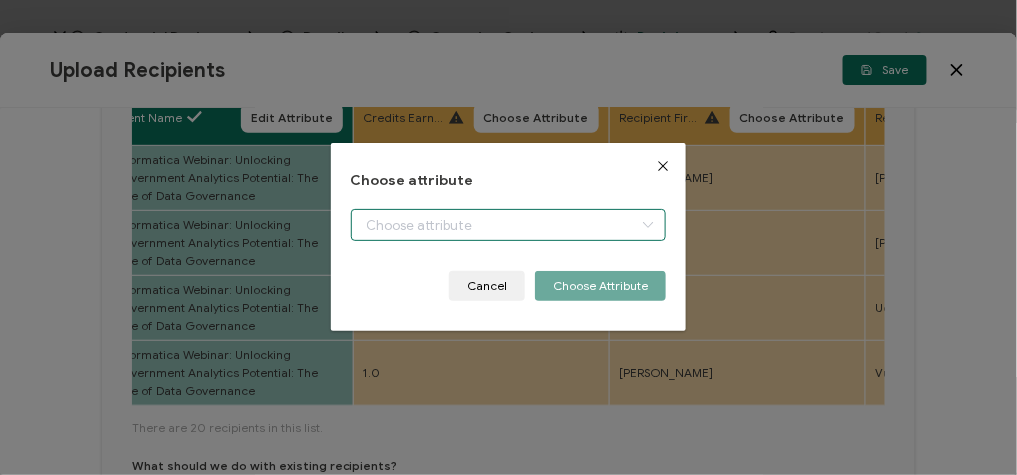 click at bounding box center [509, 225] 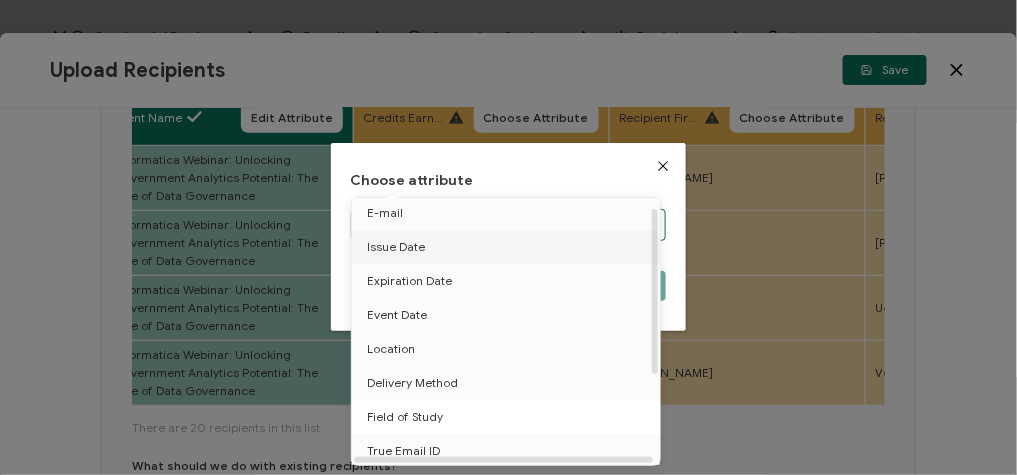 scroll, scrollTop: 155, scrollLeft: 0, axis: vertical 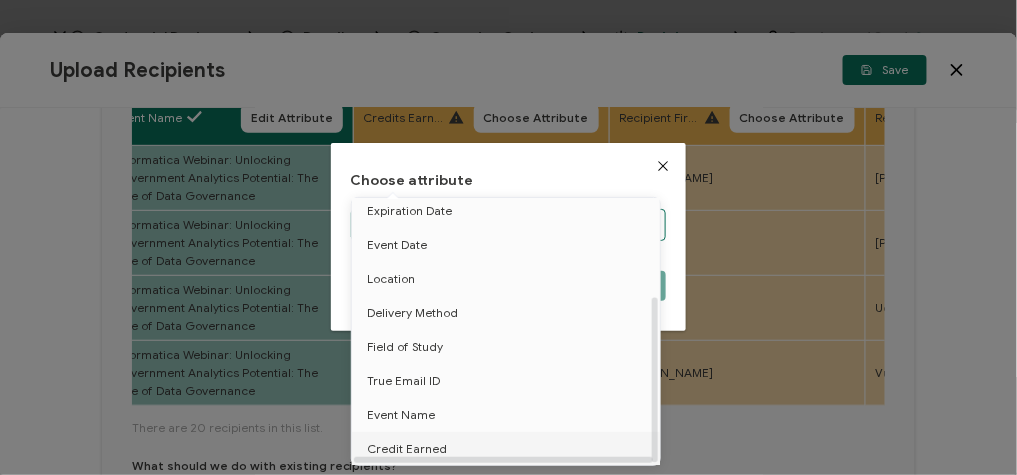 click on "Credit Earned" at bounding box center (407, 449) 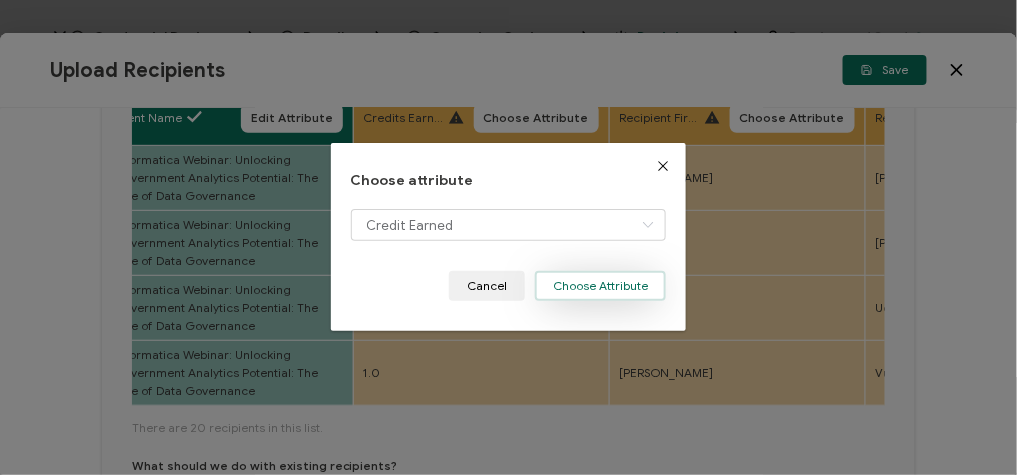 click on "Choose Attribute" at bounding box center [600, 286] 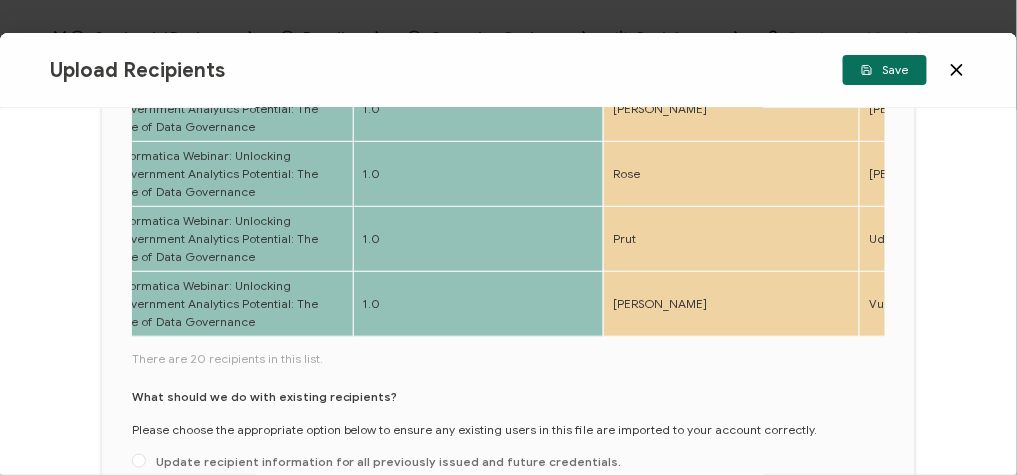 scroll, scrollTop: 400, scrollLeft: 0, axis: vertical 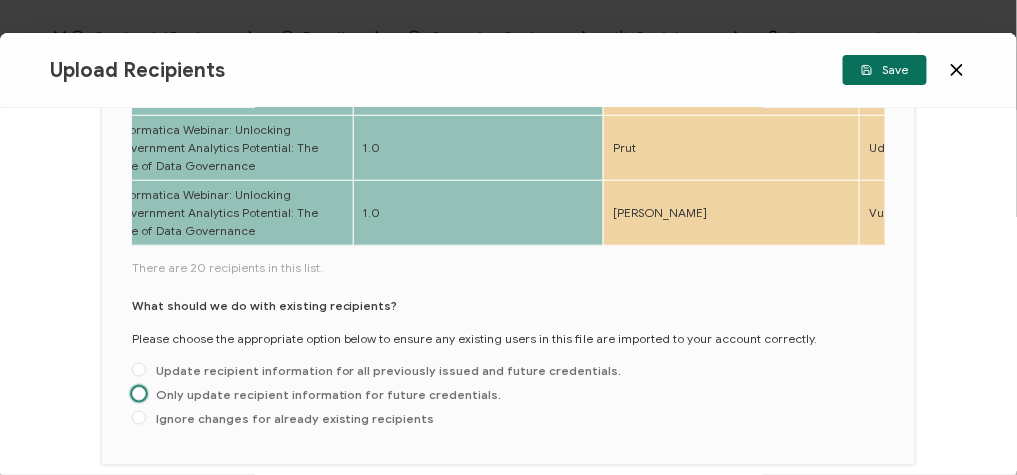 click on "Only update recipient information for future credentials." at bounding box center [324, 394] 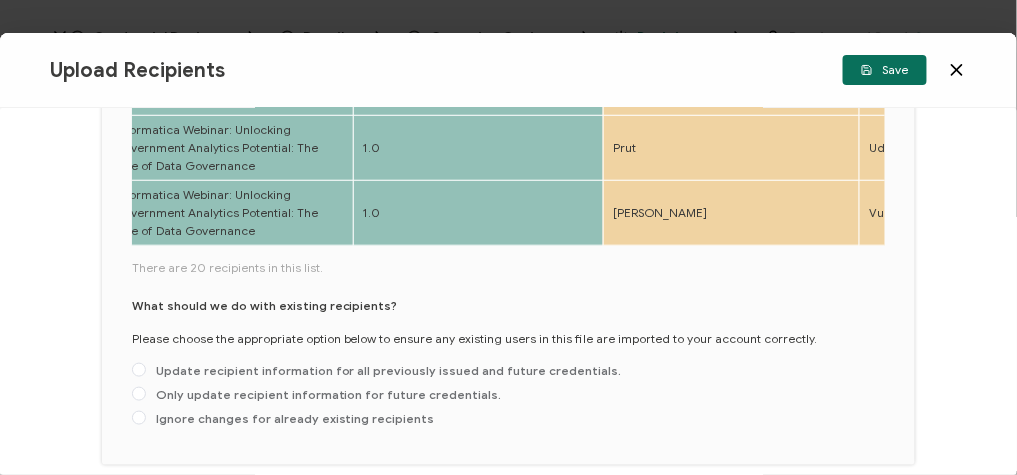click on "Only update recipient information for future credentials." at bounding box center (139, 395) 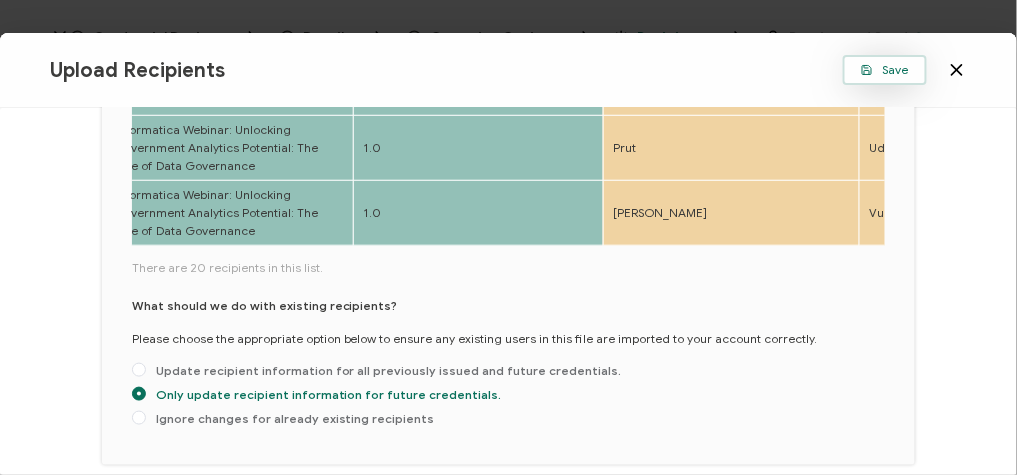 click on "Save" at bounding box center (885, 70) 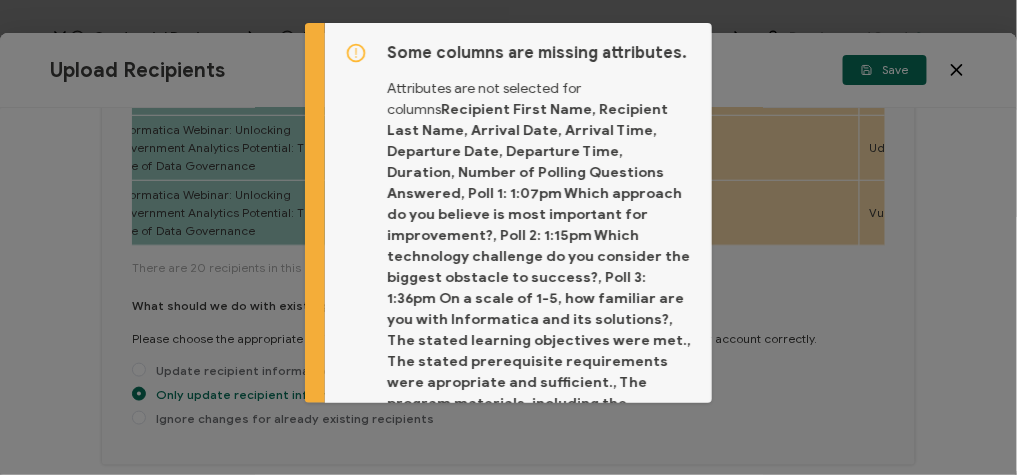 scroll, scrollTop: 226, scrollLeft: 0, axis: vertical 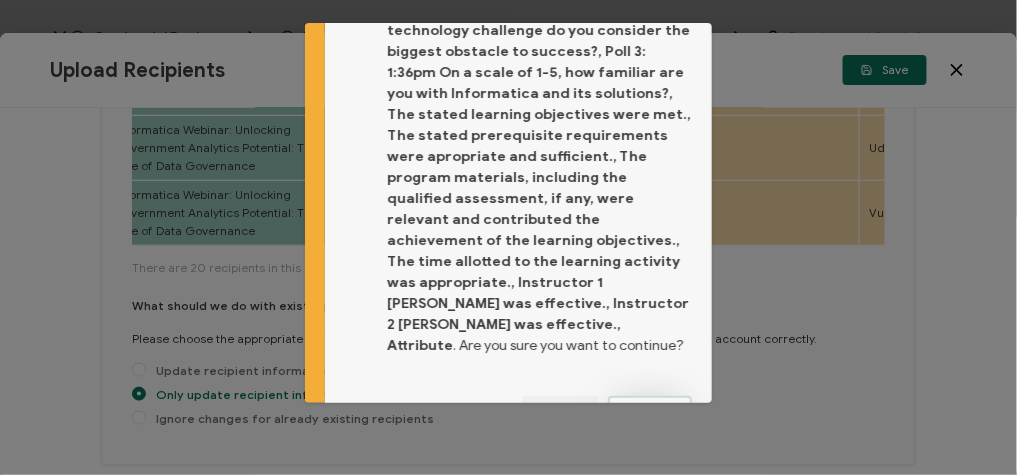 click on "Proceed" at bounding box center (650, 411) 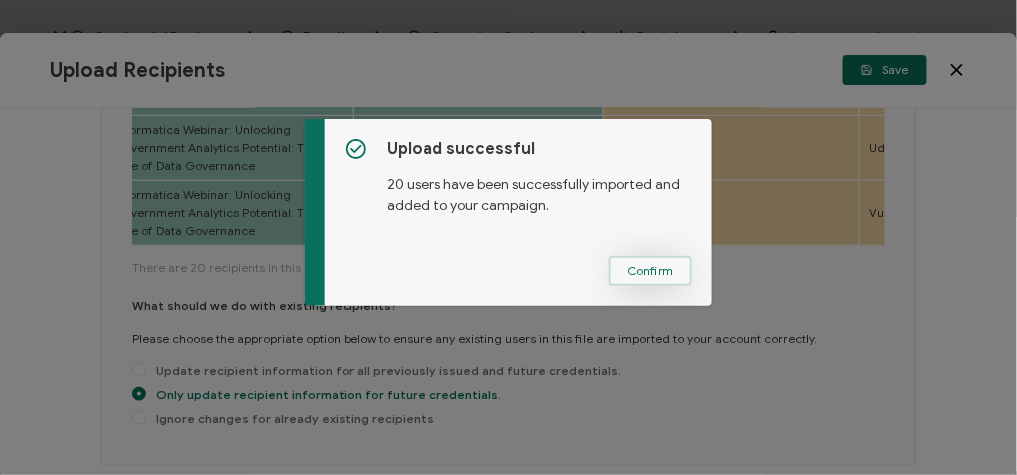 click on "Confirm" at bounding box center (650, 271) 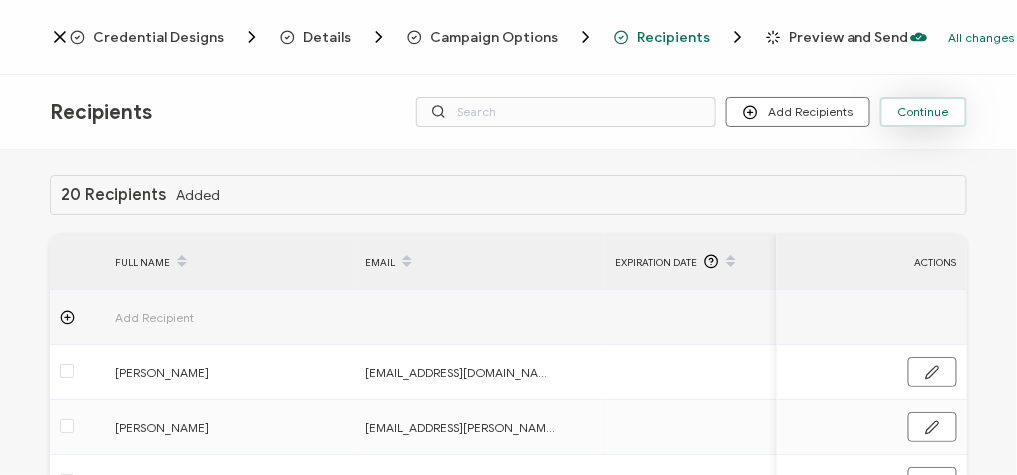 click on "Continue" at bounding box center [923, 112] 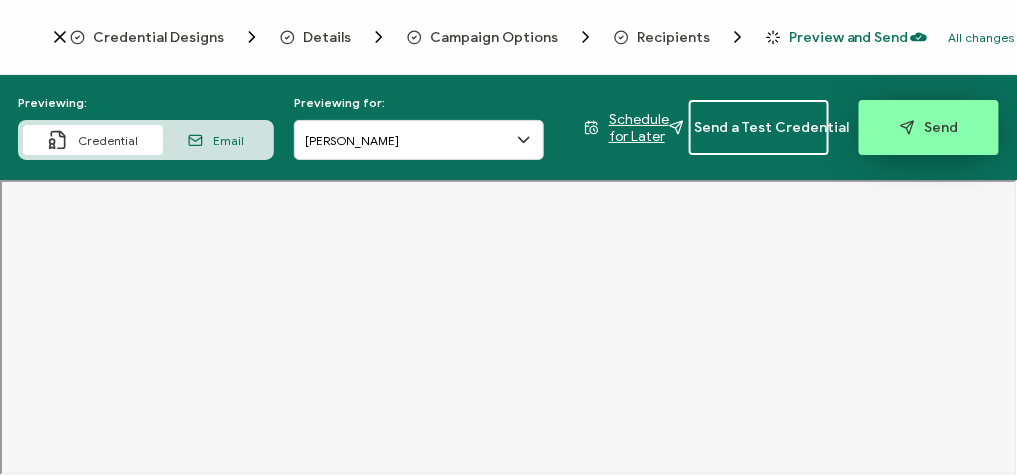click 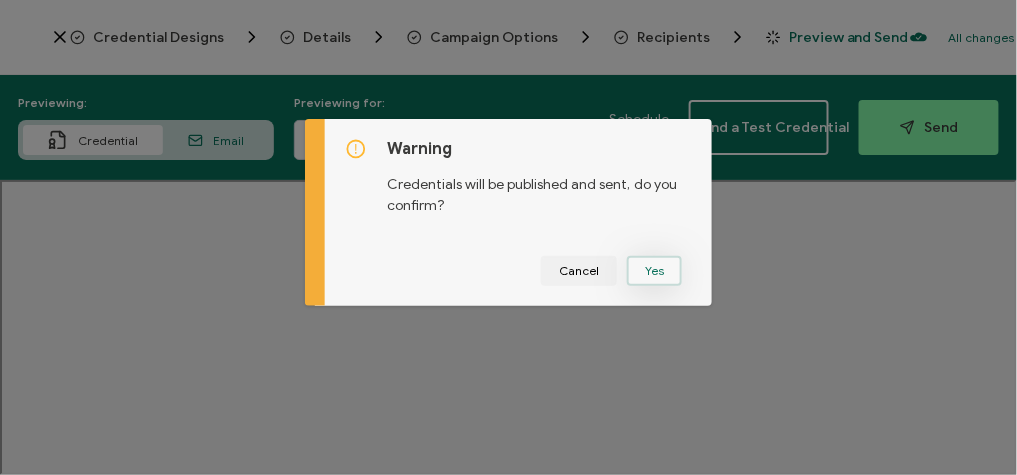 click on "Yes" at bounding box center [654, 271] 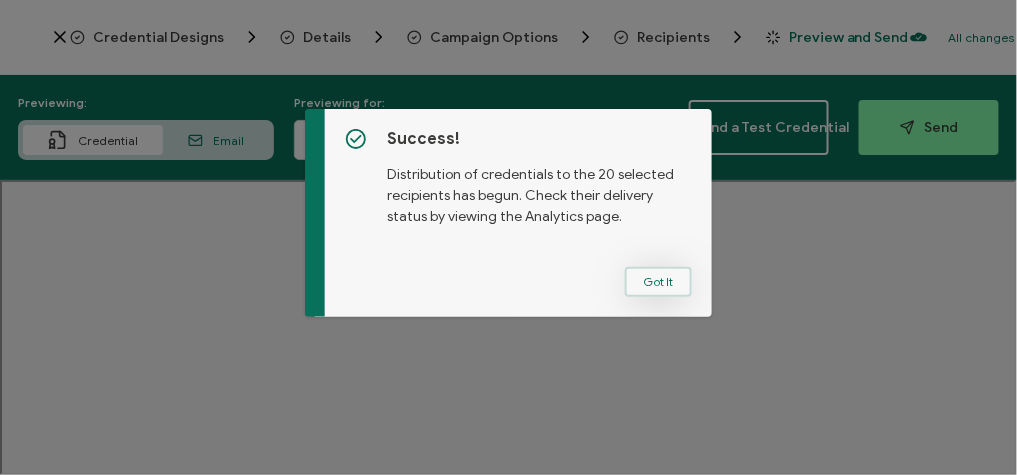 click on "Got It" at bounding box center [658, 282] 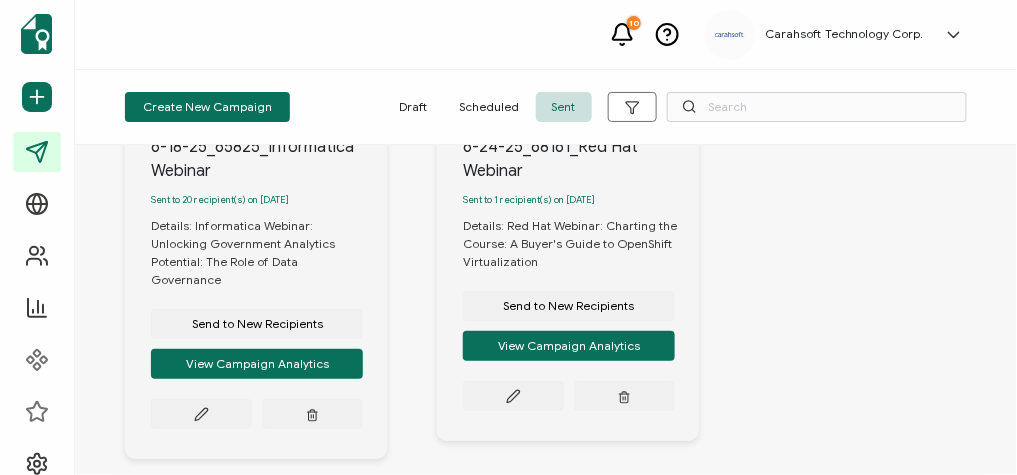 scroll, scrollTop: 320, scrollLeft: 0, axis: vertical 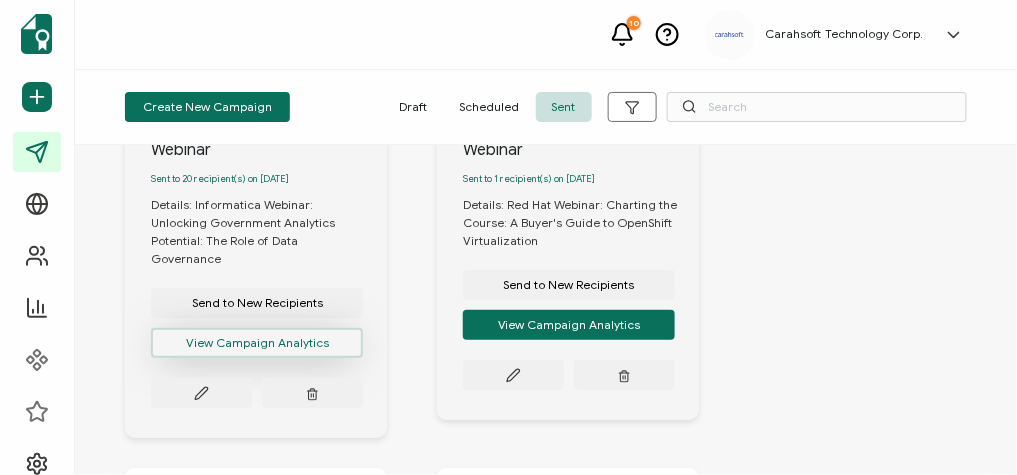 click on "View Campaign Analytics" at bounding box center [257, 343] 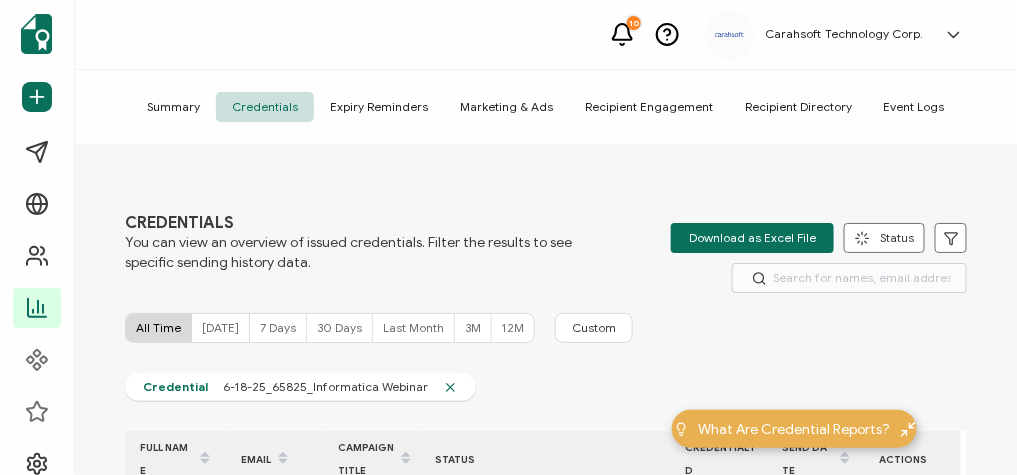 scroll, scrollTop: 0, scrollLeft: 0, axis: both 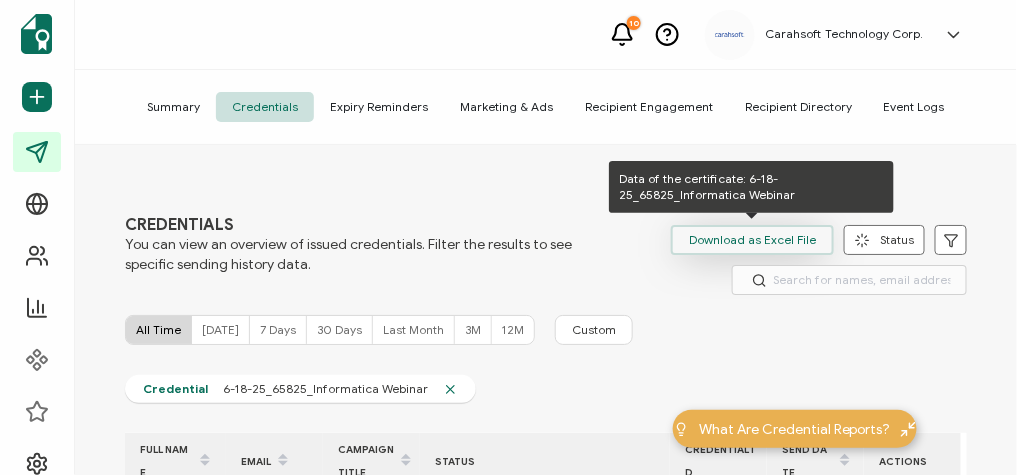 click on "Download as Excel File" at bounding box center (752, 240) 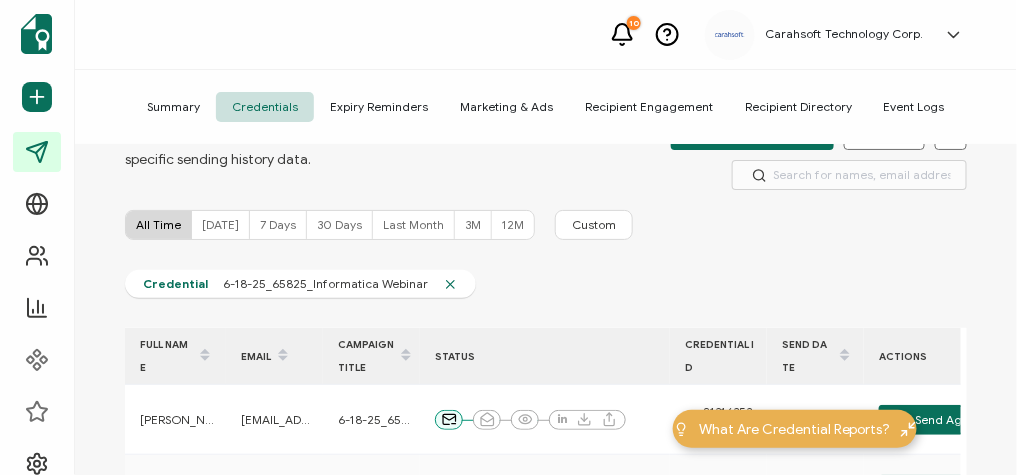 scroll, scrollTop: 0, scrollLeft: 0, axis: both 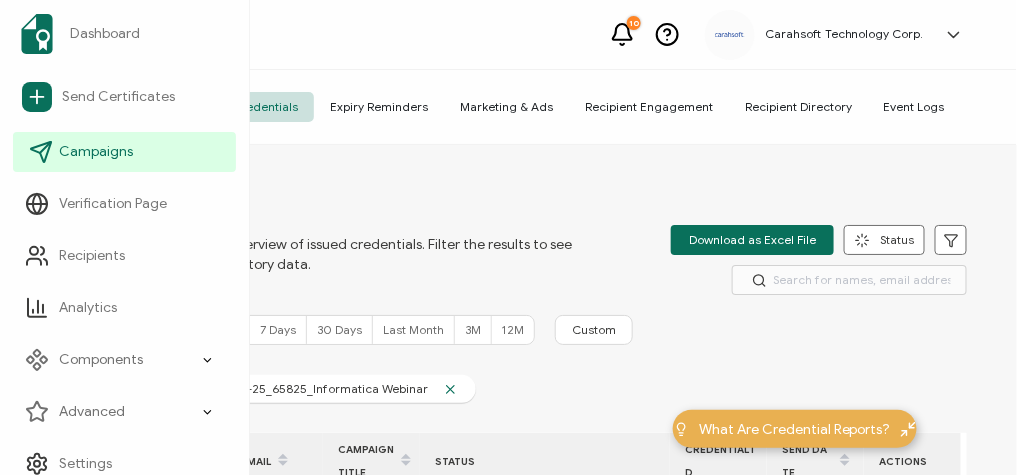 click on "Campaigns" at bounding box center [124, 152] 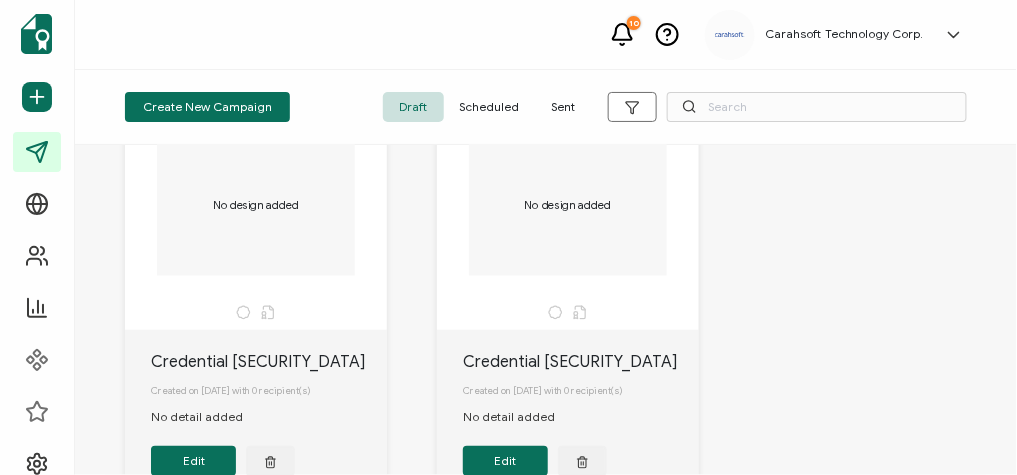 scroll, scrollTop: 0, scrollLeft: 0, axis: both 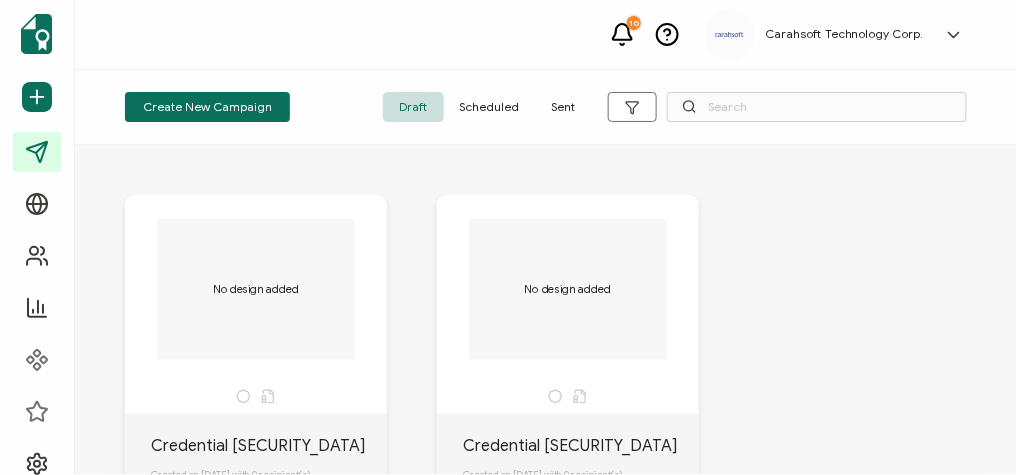 click on "Sent" at bounding box center (564, 107) 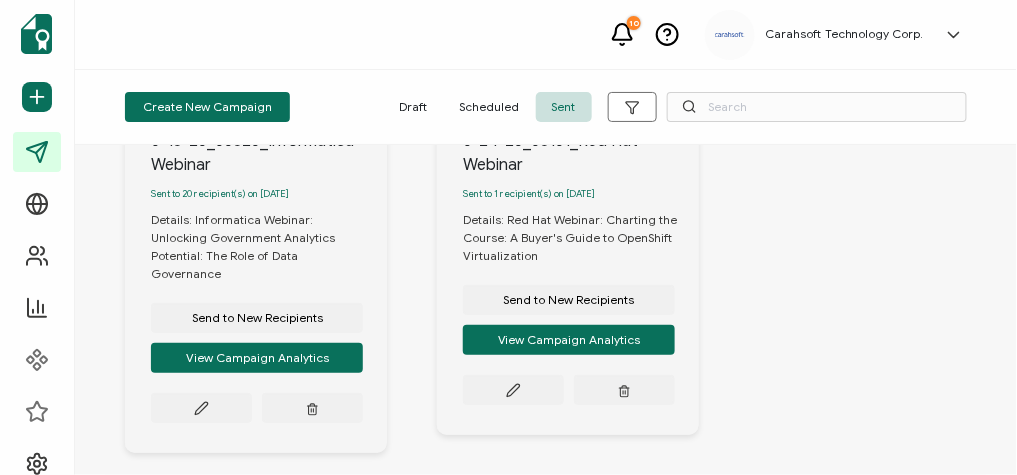 scroll, scrollTop: 320, scrollLeft: 0, axis: vertical 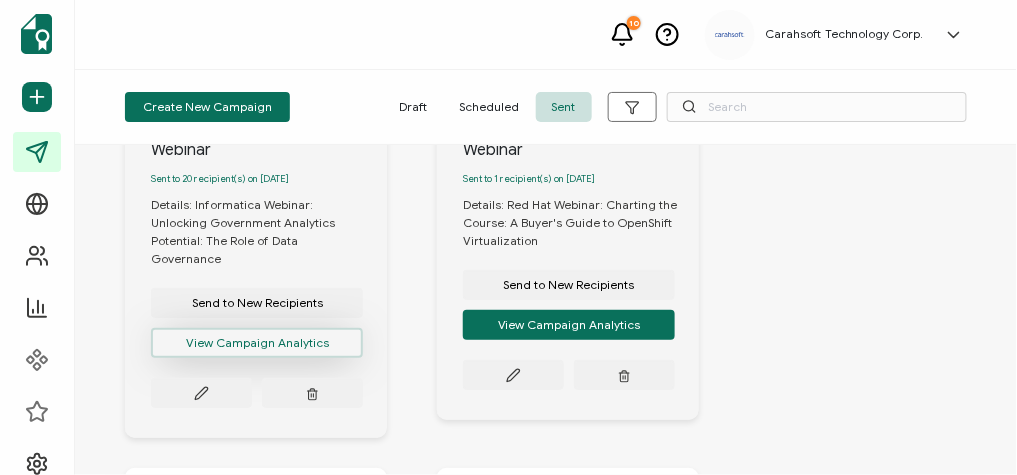 click on "View Campaign Analytics" at bounding box center (257, 343) 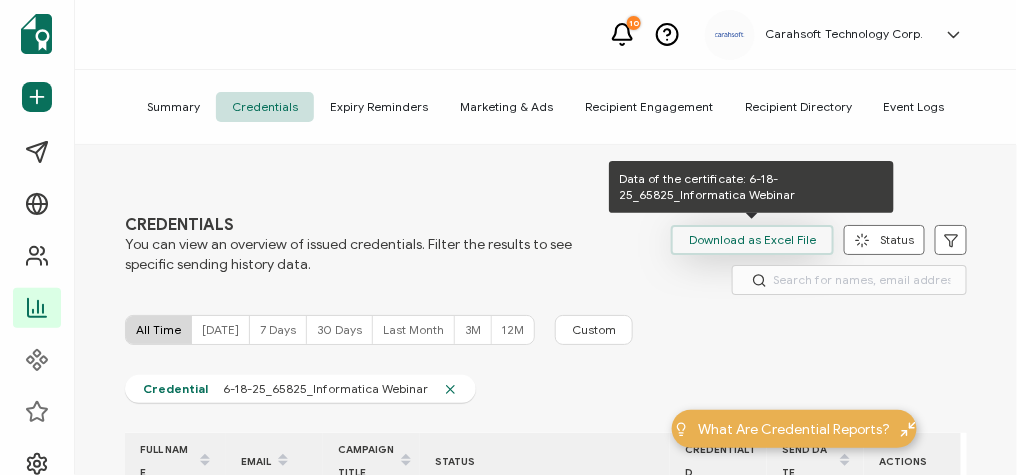 click on "Download as Excel File" at bounding box center [752, 240] 